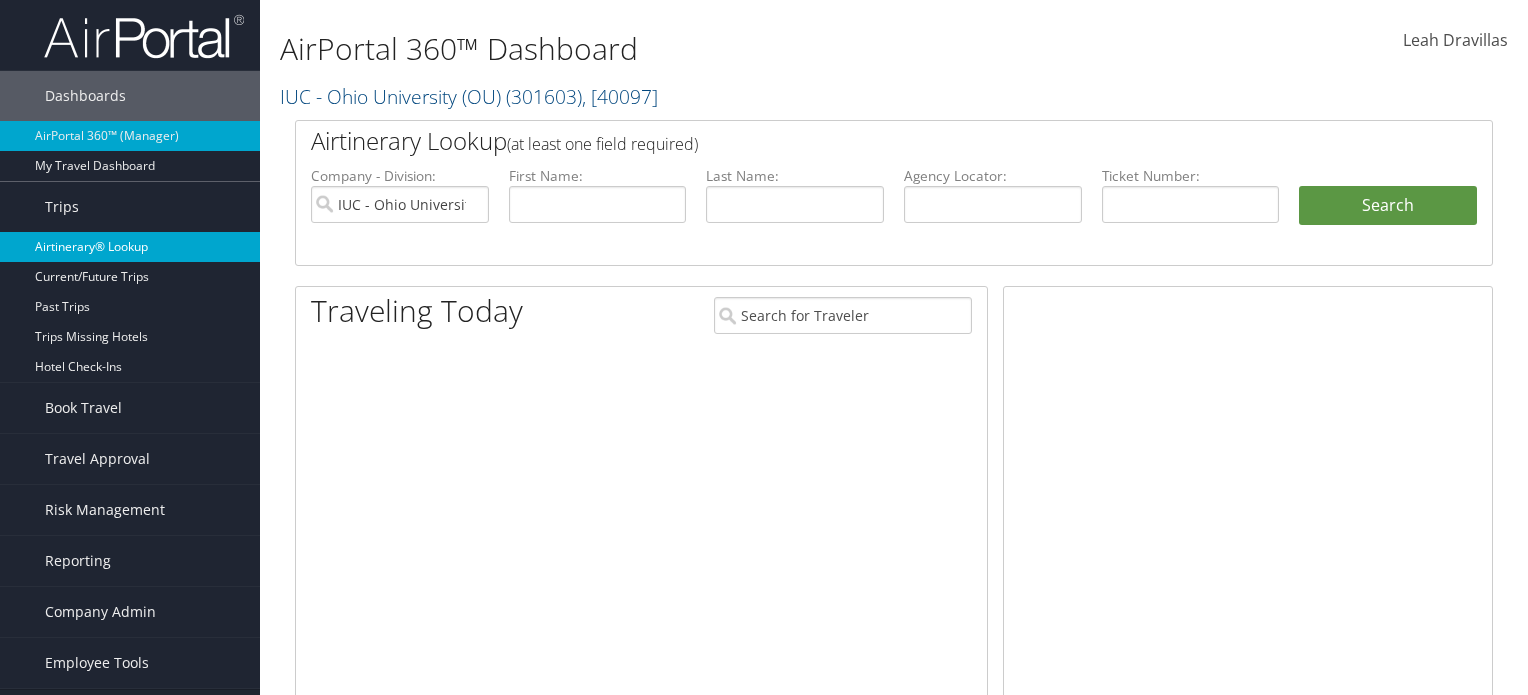 scroll, scrollTop: 0, scrollLeft: 0, axis: both 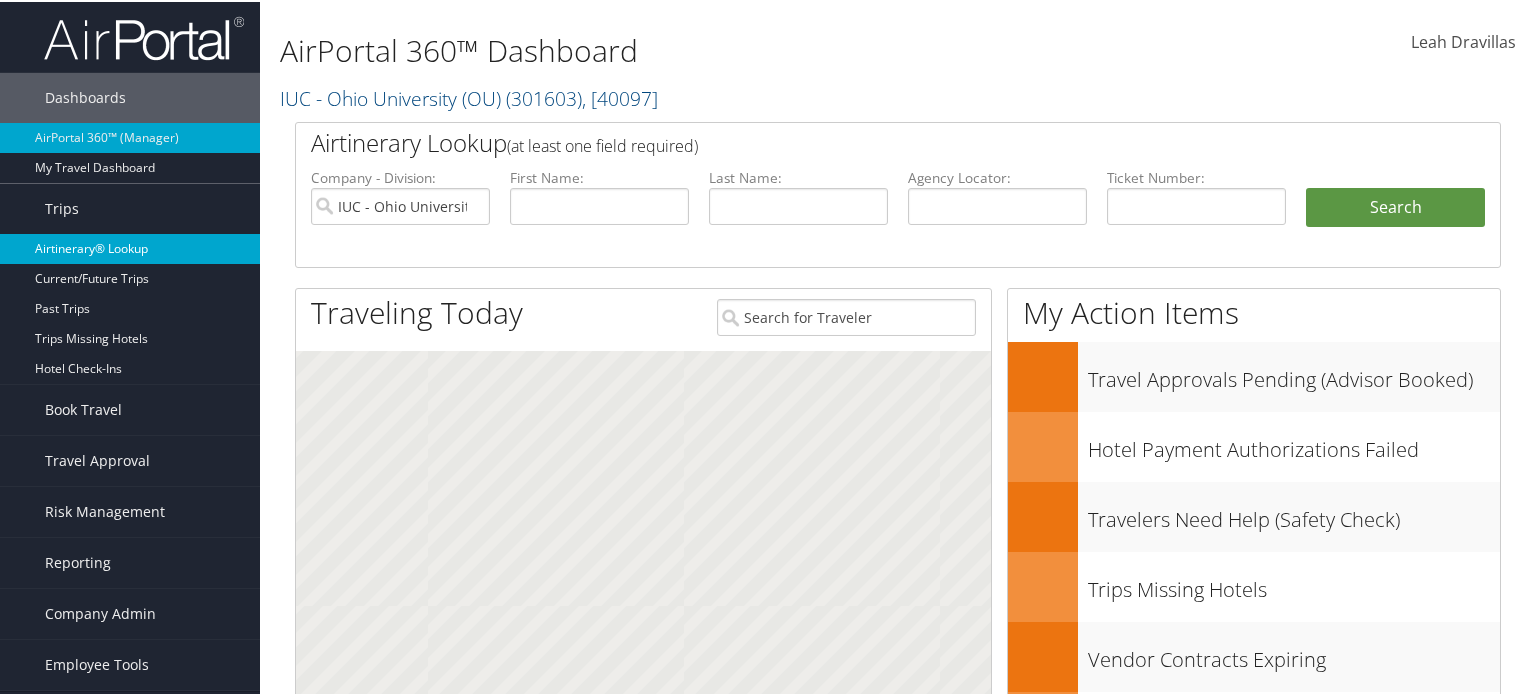 click on "Airtinerary® Lookup" at bounding box center [130, 247] 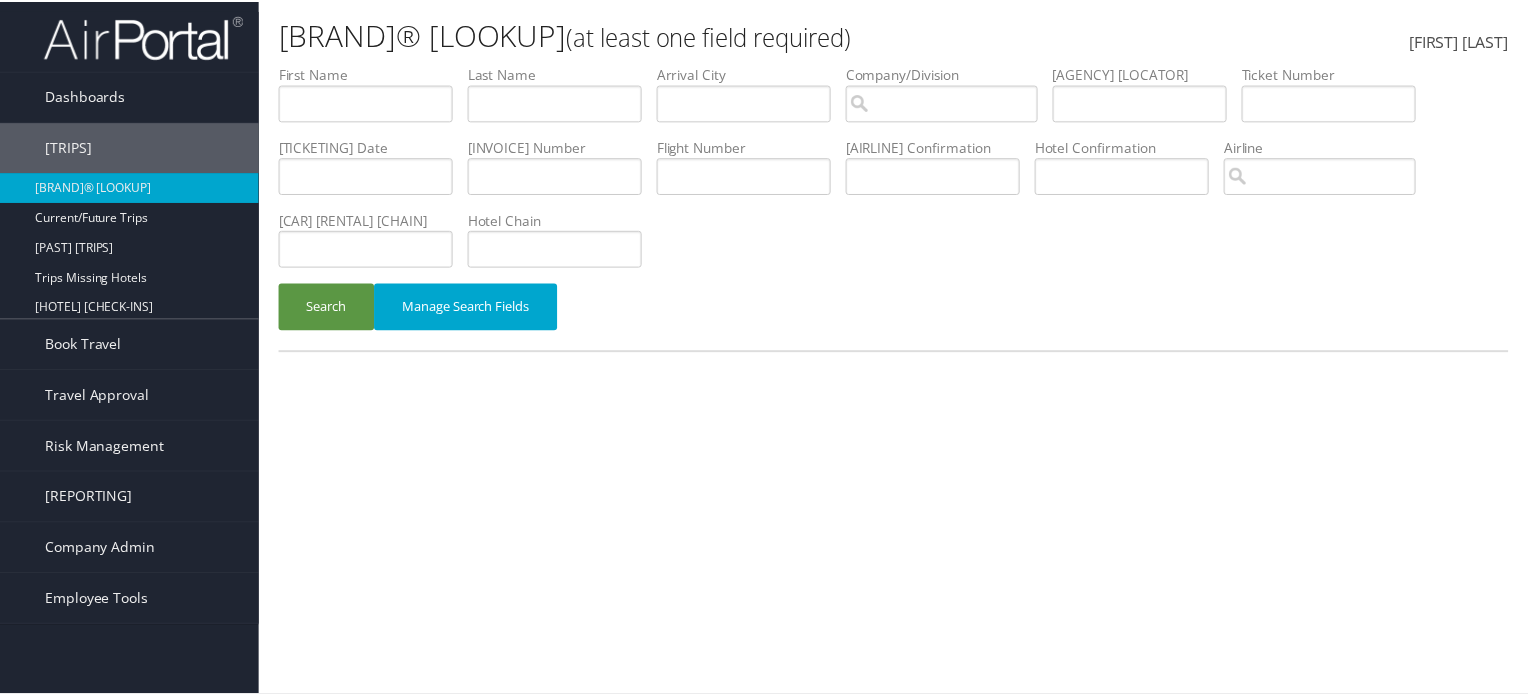 scroll, scrollTop: 0, scrollLeft: 0, axis: both 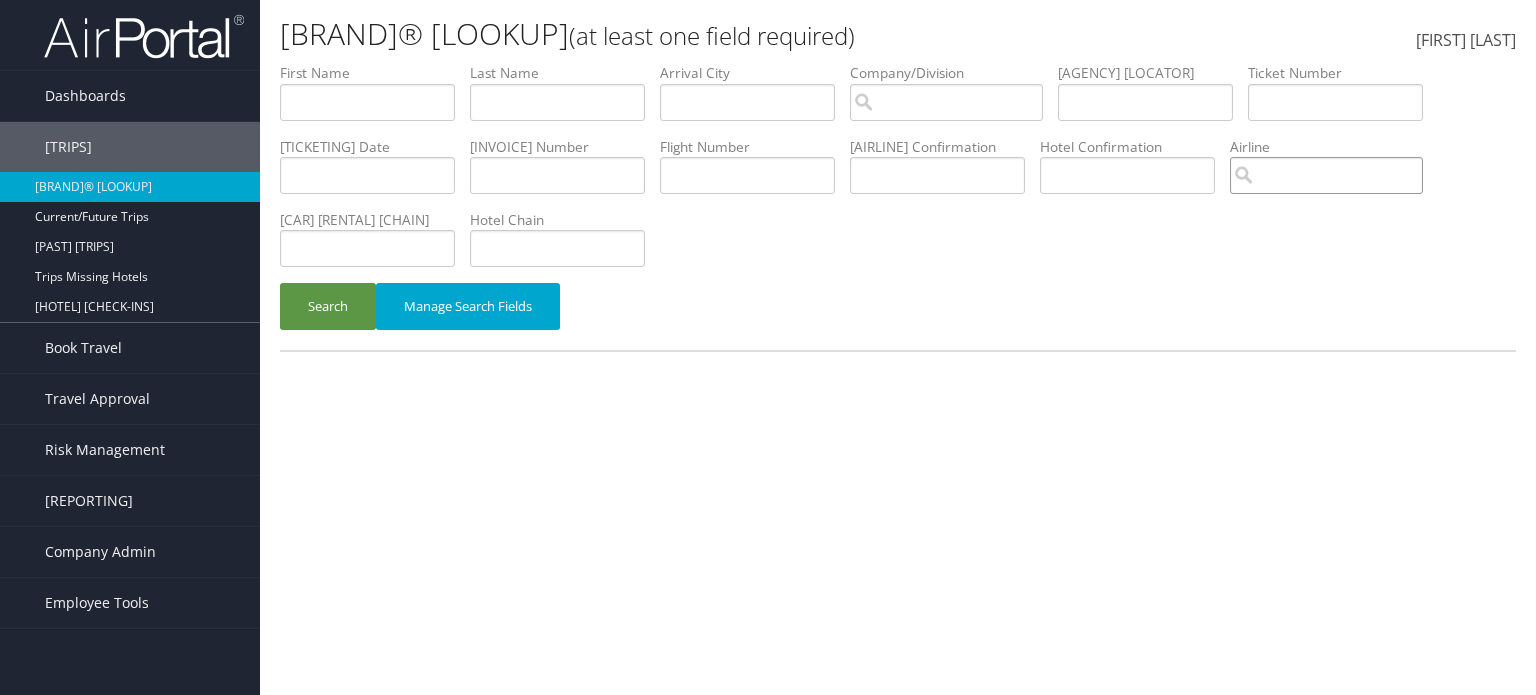 click at bounding box center (946, 102) 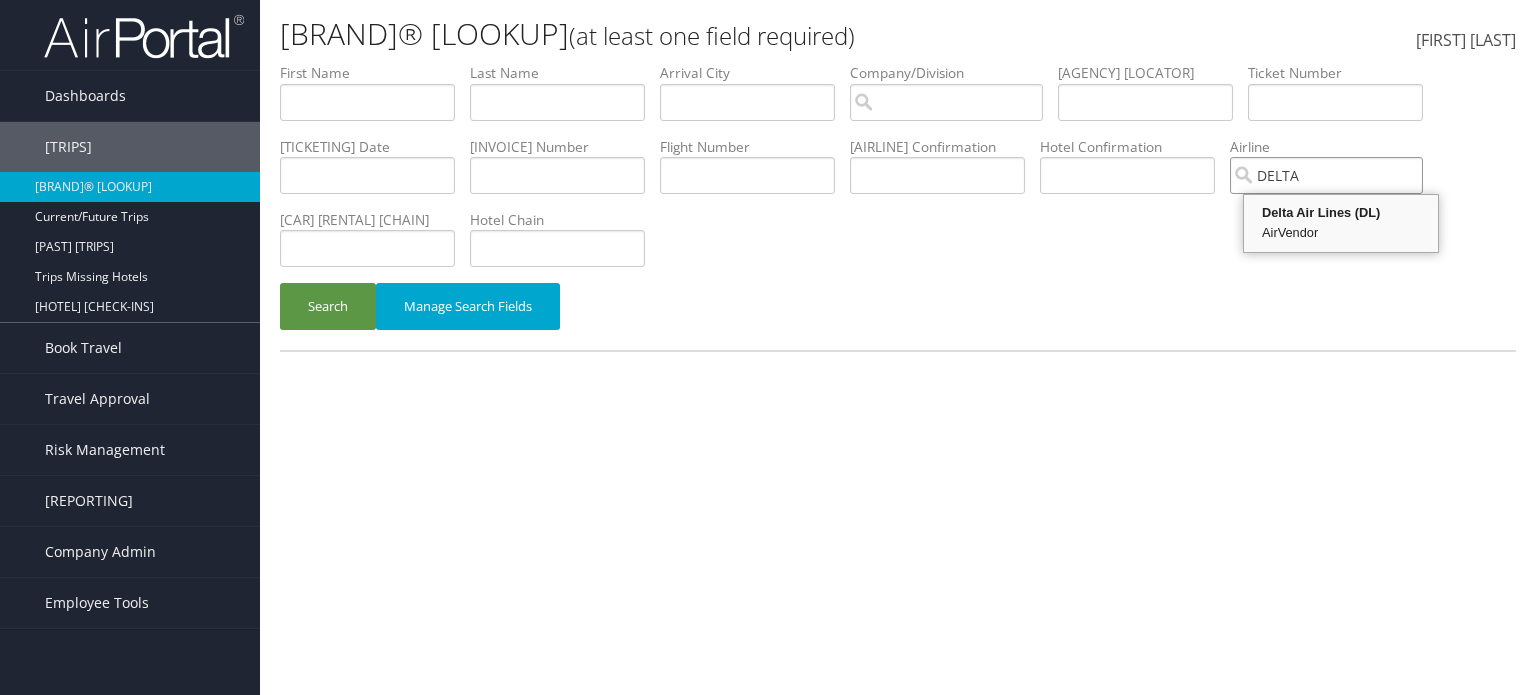 click on "Delta Air Lines (DL)" at bounding box center [1341, 213] 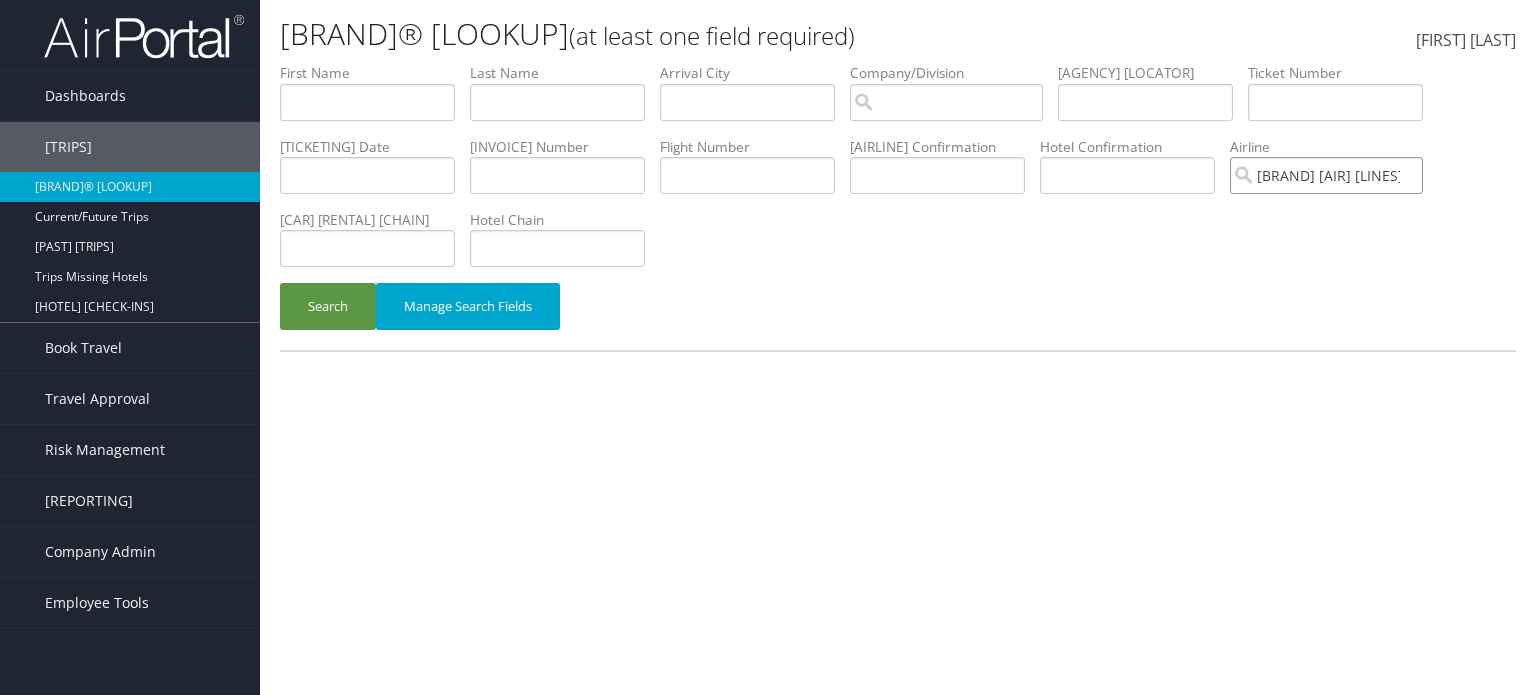 type on "[BRAND] [AIR] [LINES]" 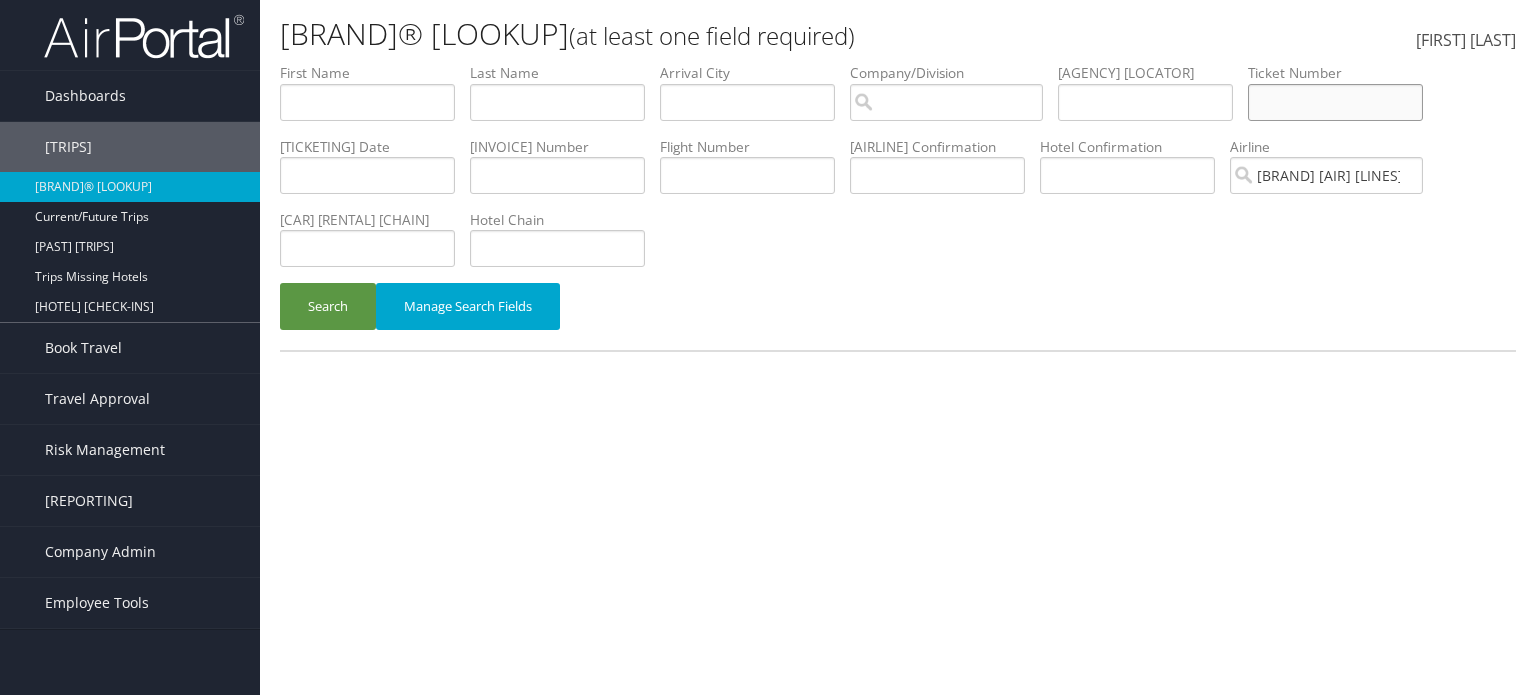 click at bounding box center (367, 102) 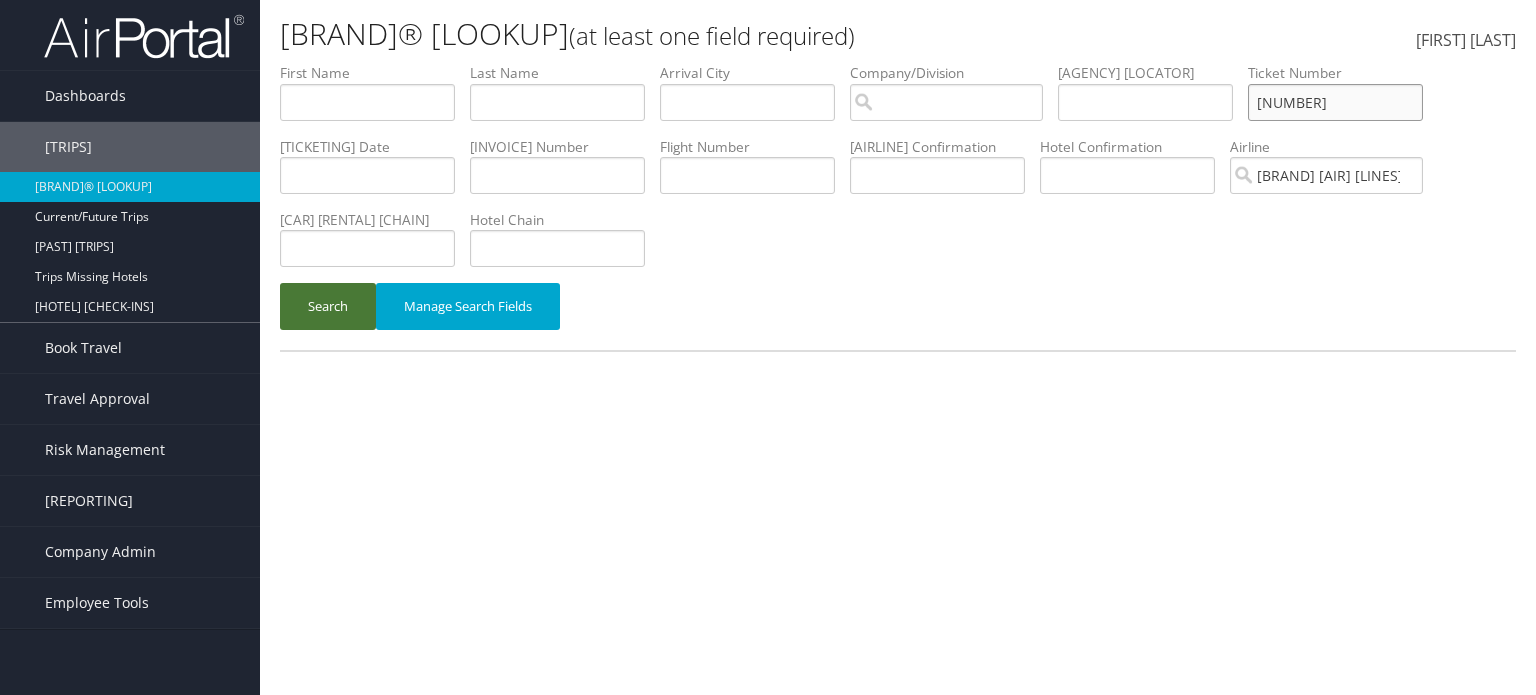 type on "0067308842490" 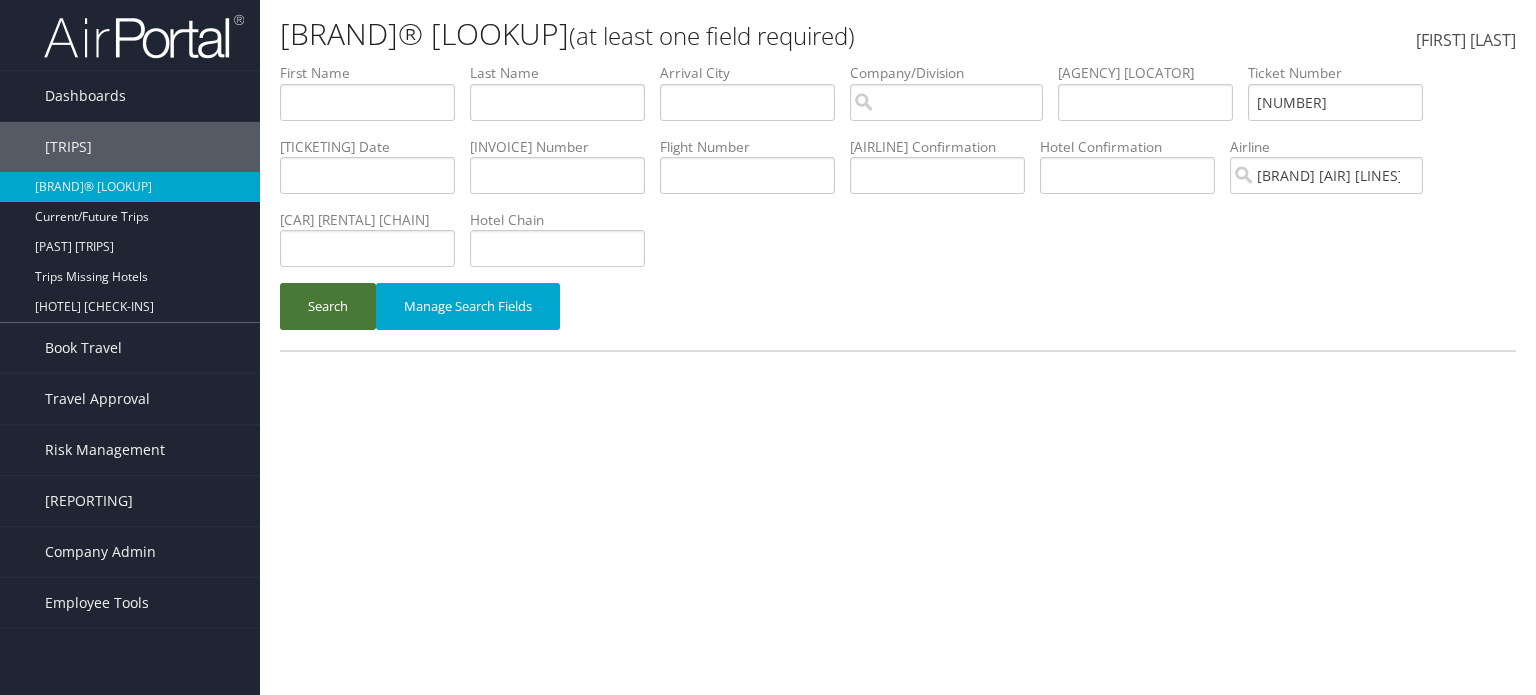 click on "Search" at bounding box center [328, 306] 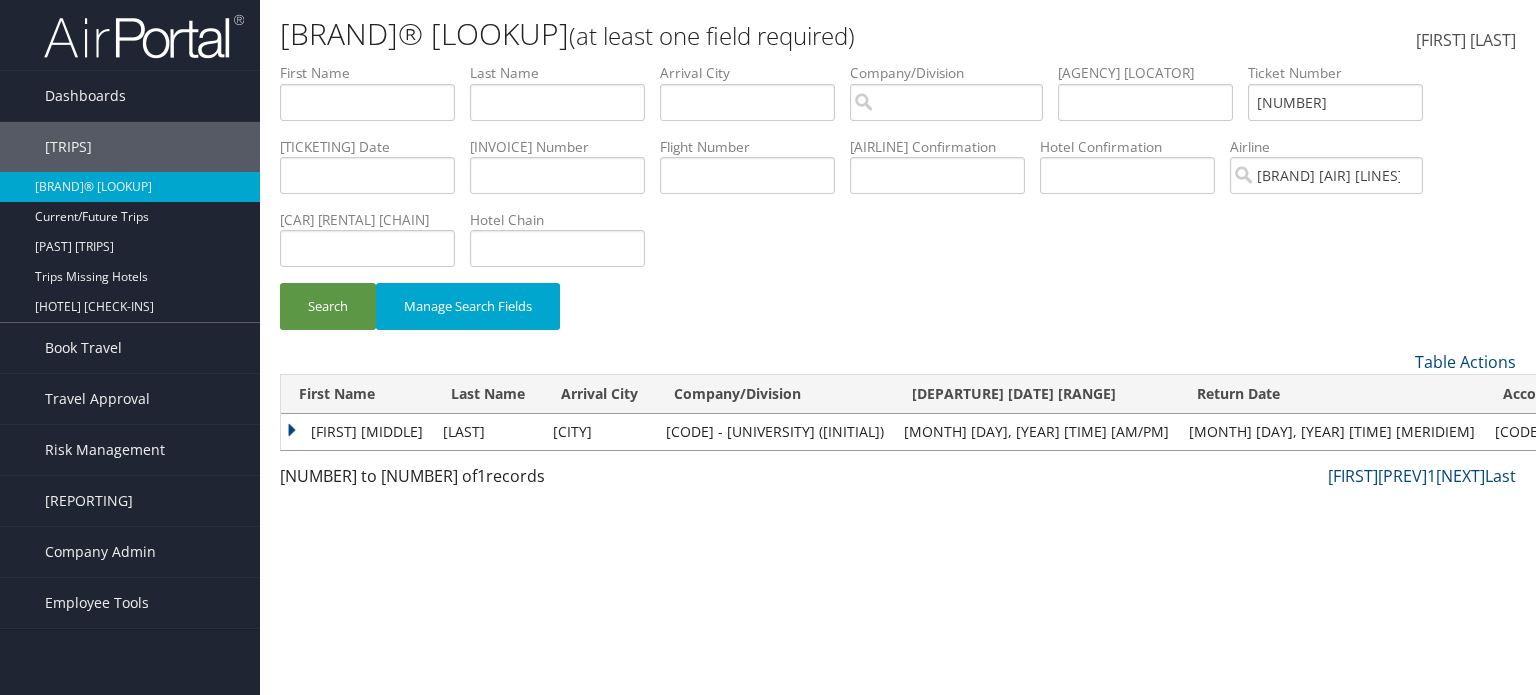 click on "MARILYN D" at bounding box center (357, 432) 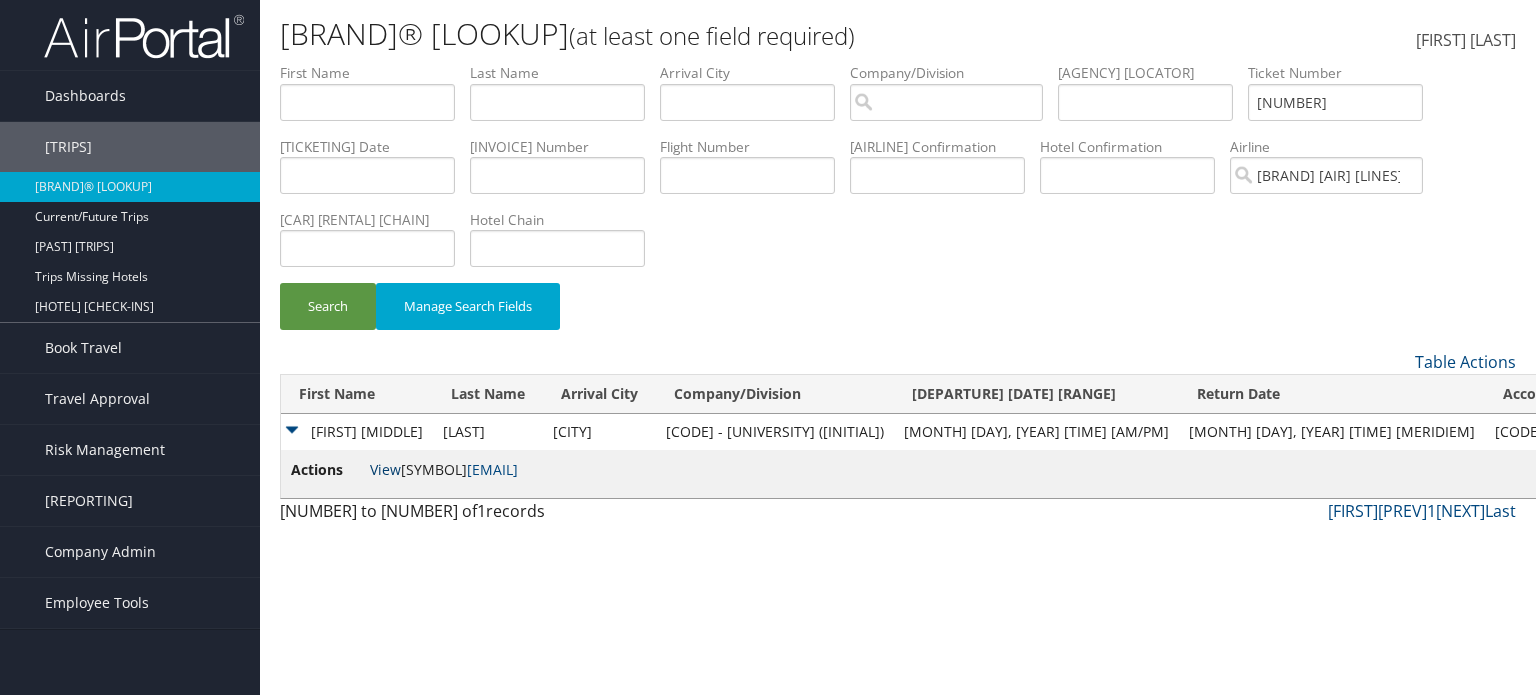 click on "View" at bounding box center (385, 469) 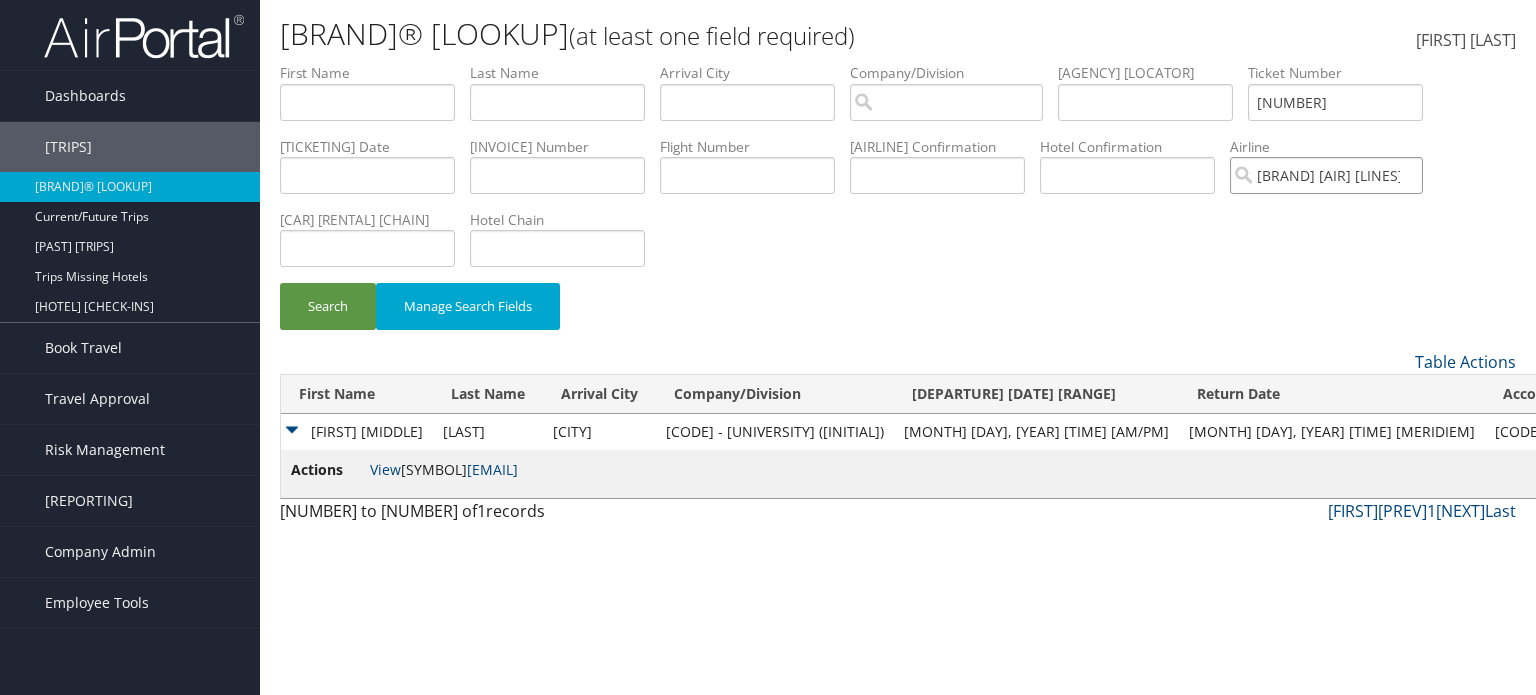 click on "Delta Air Lines" at bounding box center [946, 102] 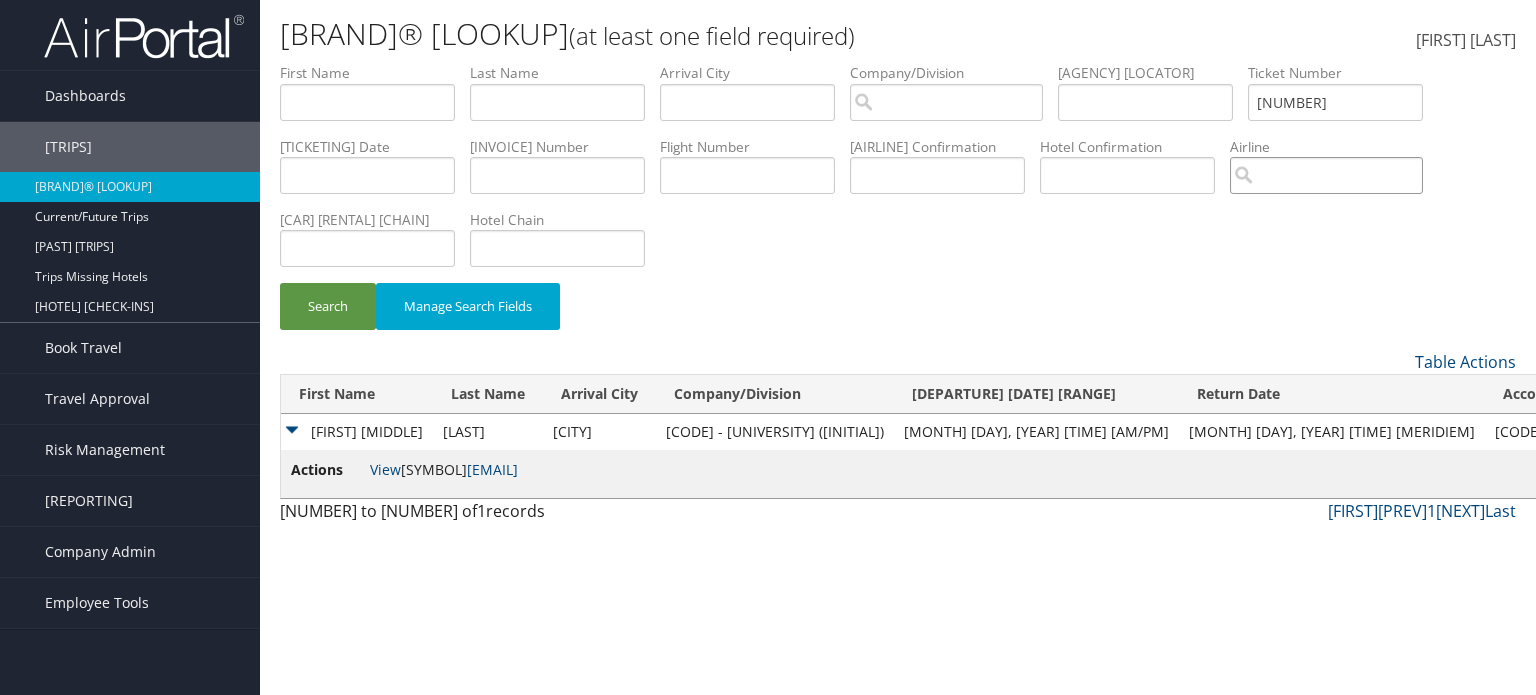 click at bounding box center (946, 102) 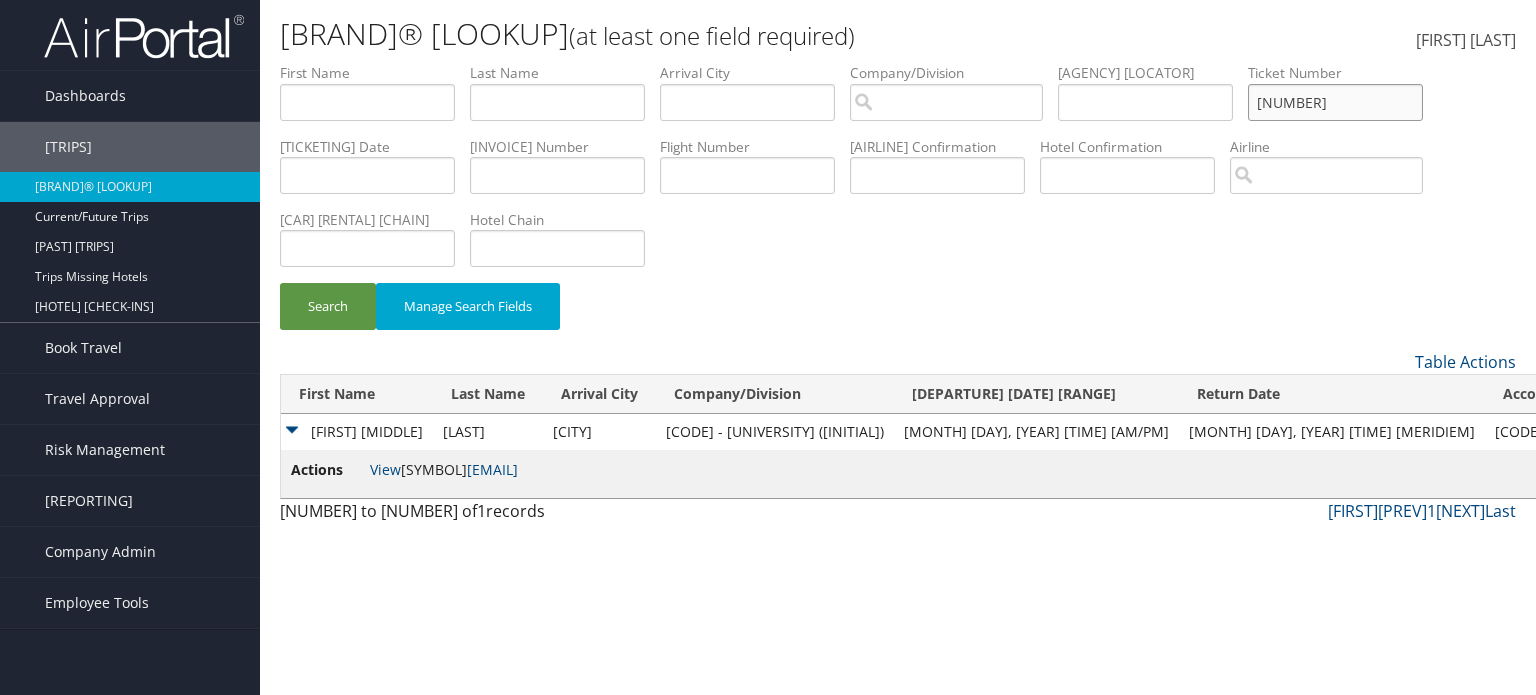click on "0067308842490" at bounding box center (367, 102) 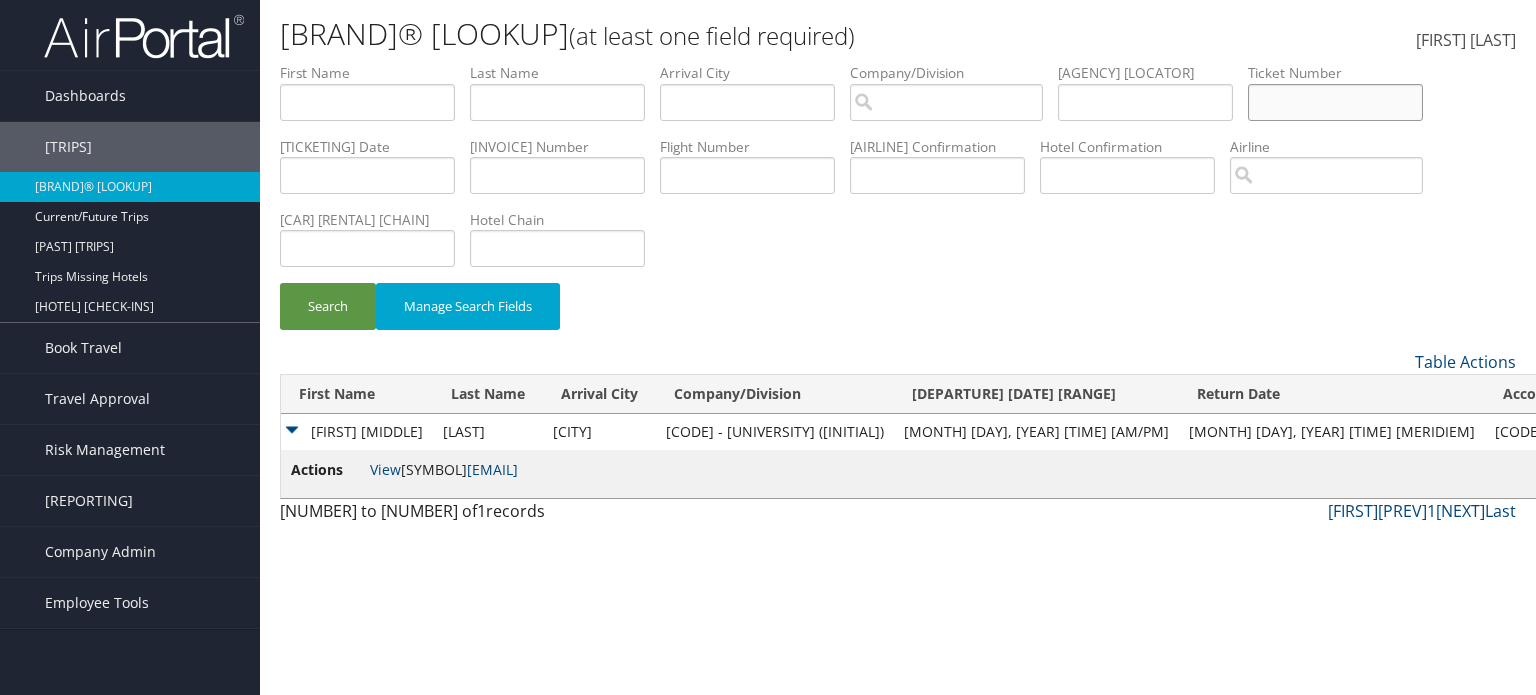 type 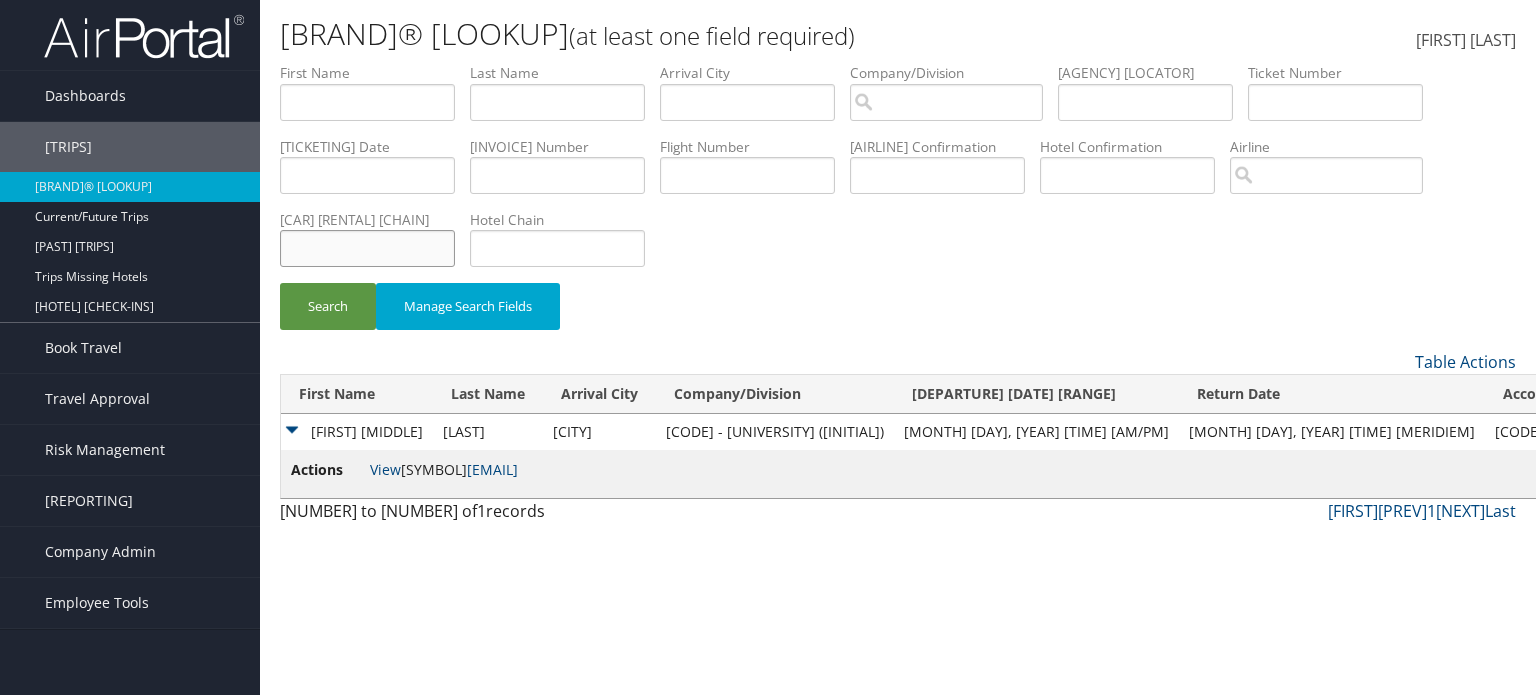 click at bounding box center (367, 102) 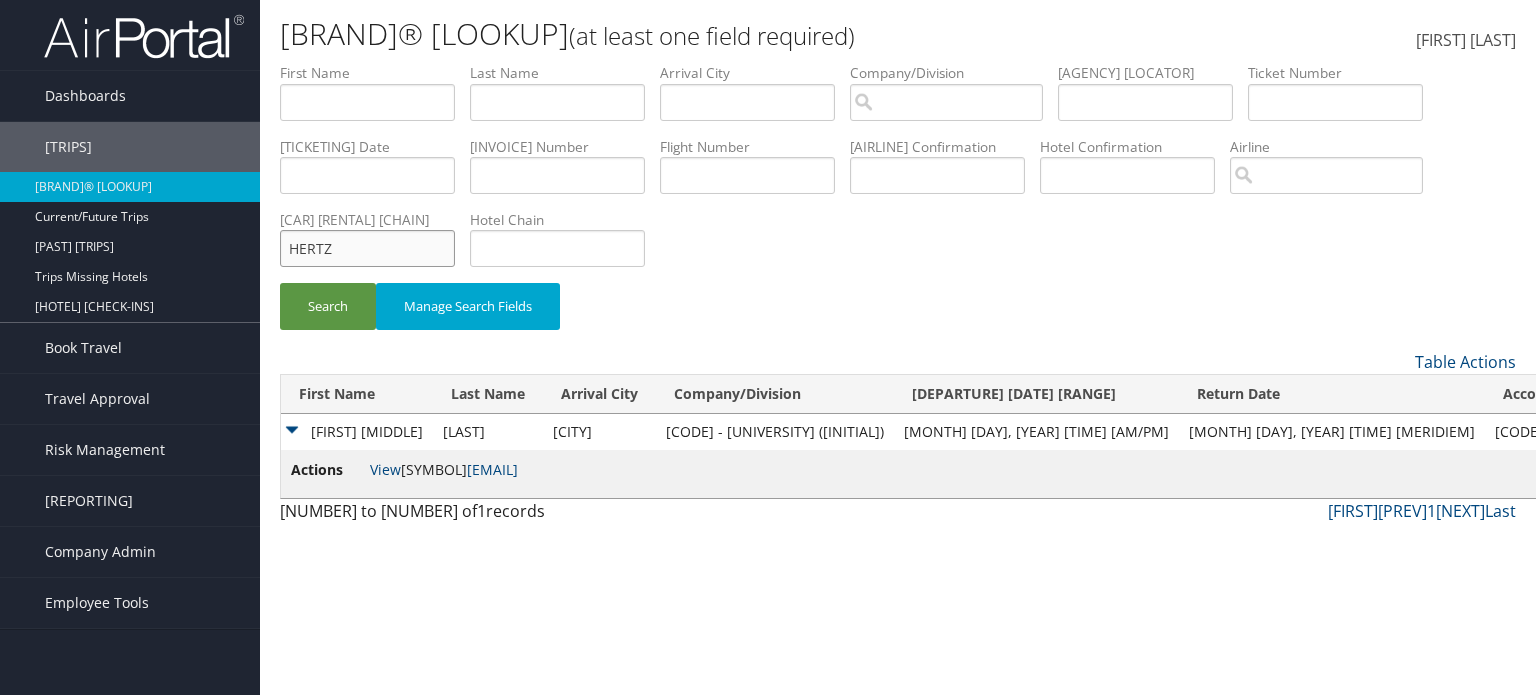 type on "HERTZ" 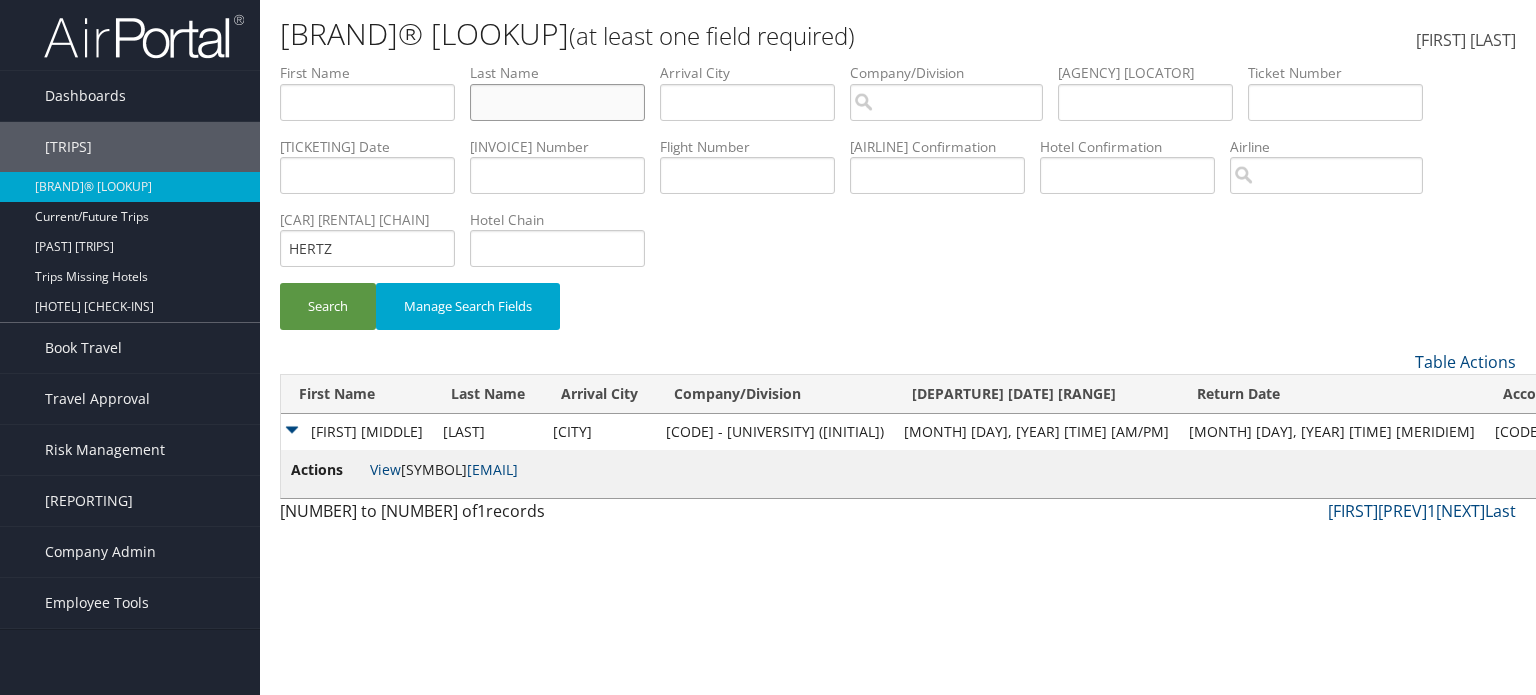click at bounding box center (367, 102) 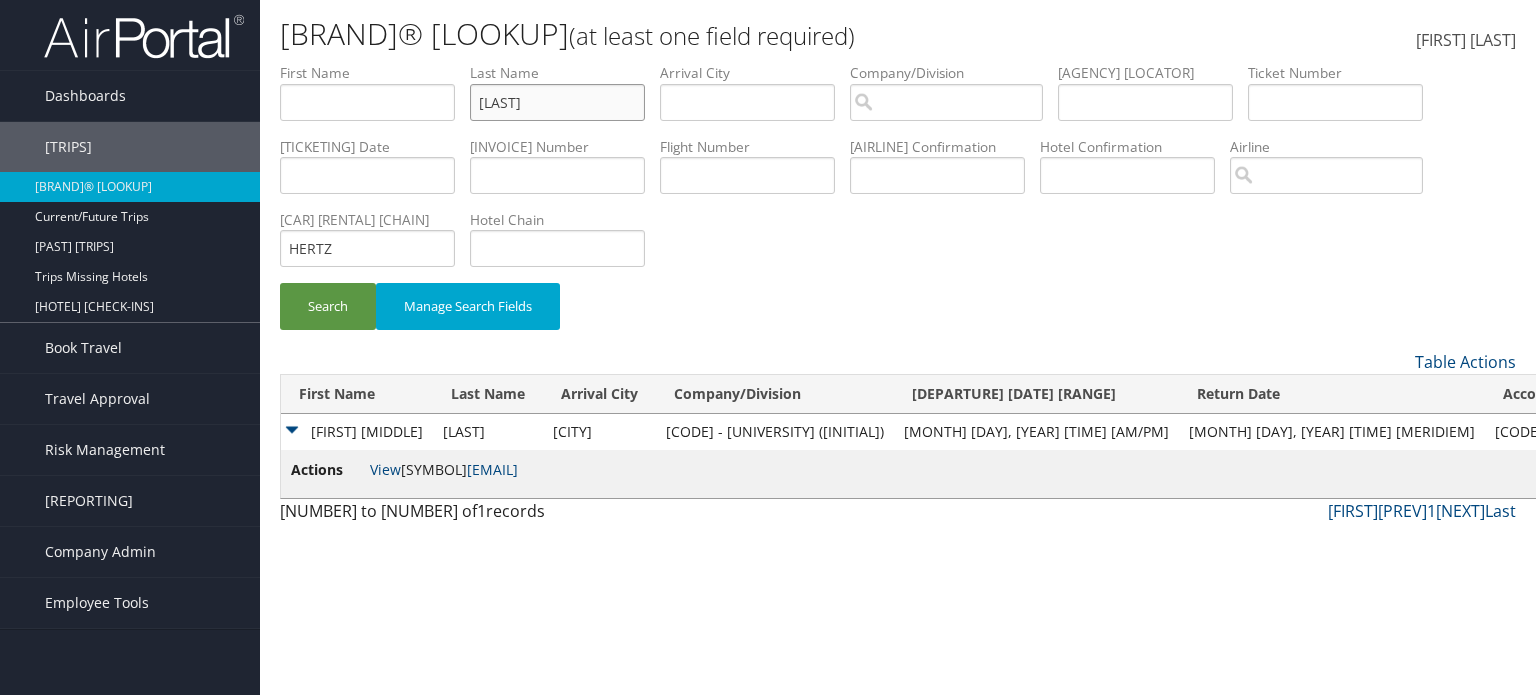 click on "Search" at bounding box center (328, 306) 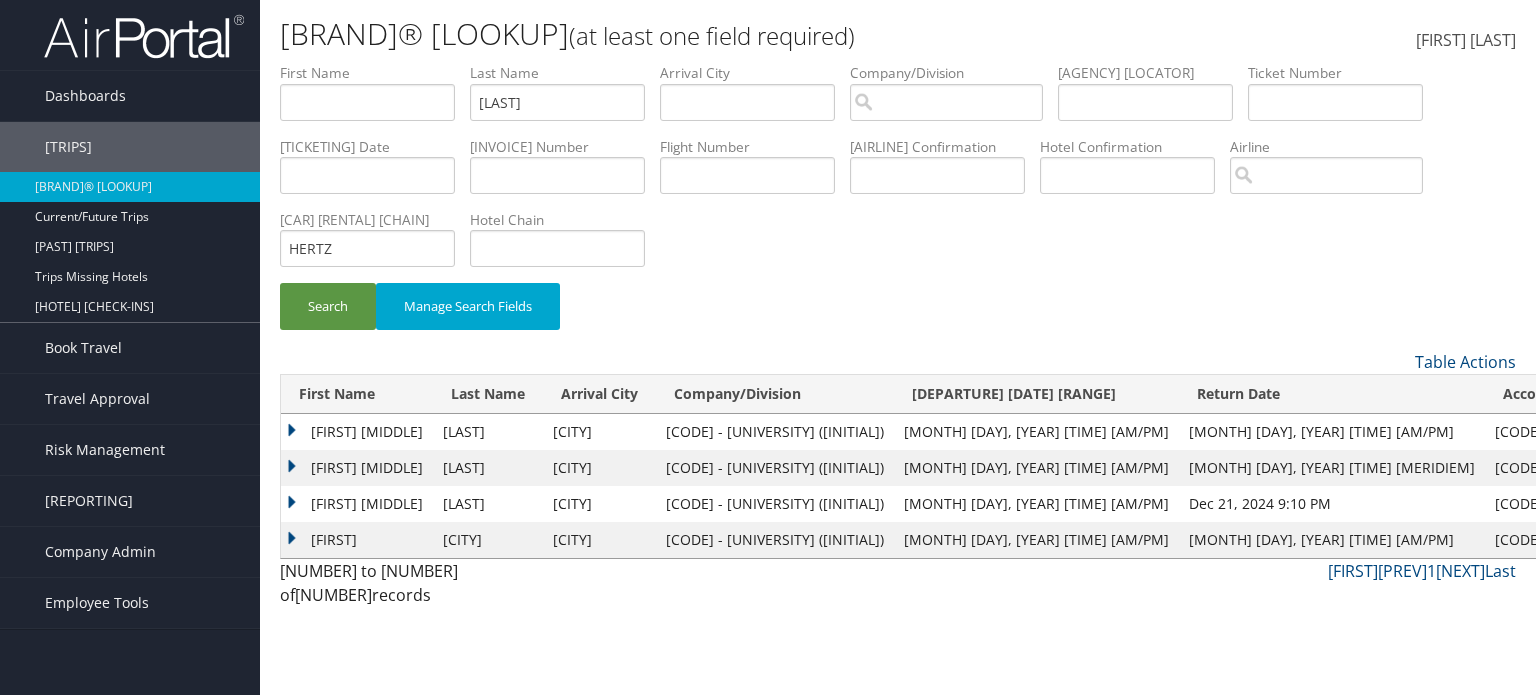 click on "JENNIFER MARIE" at bounding box center [357, 432] 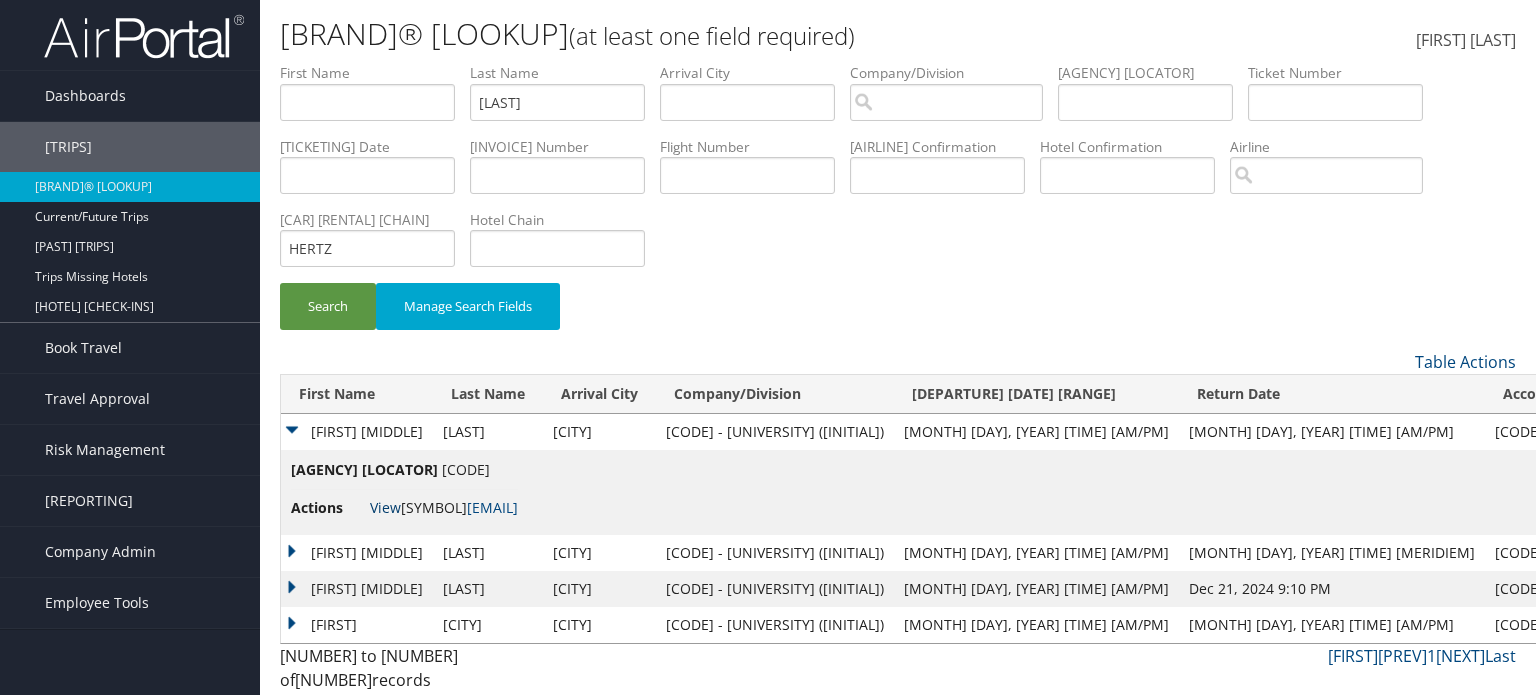 click on "View" at bounding box center (385, 507) 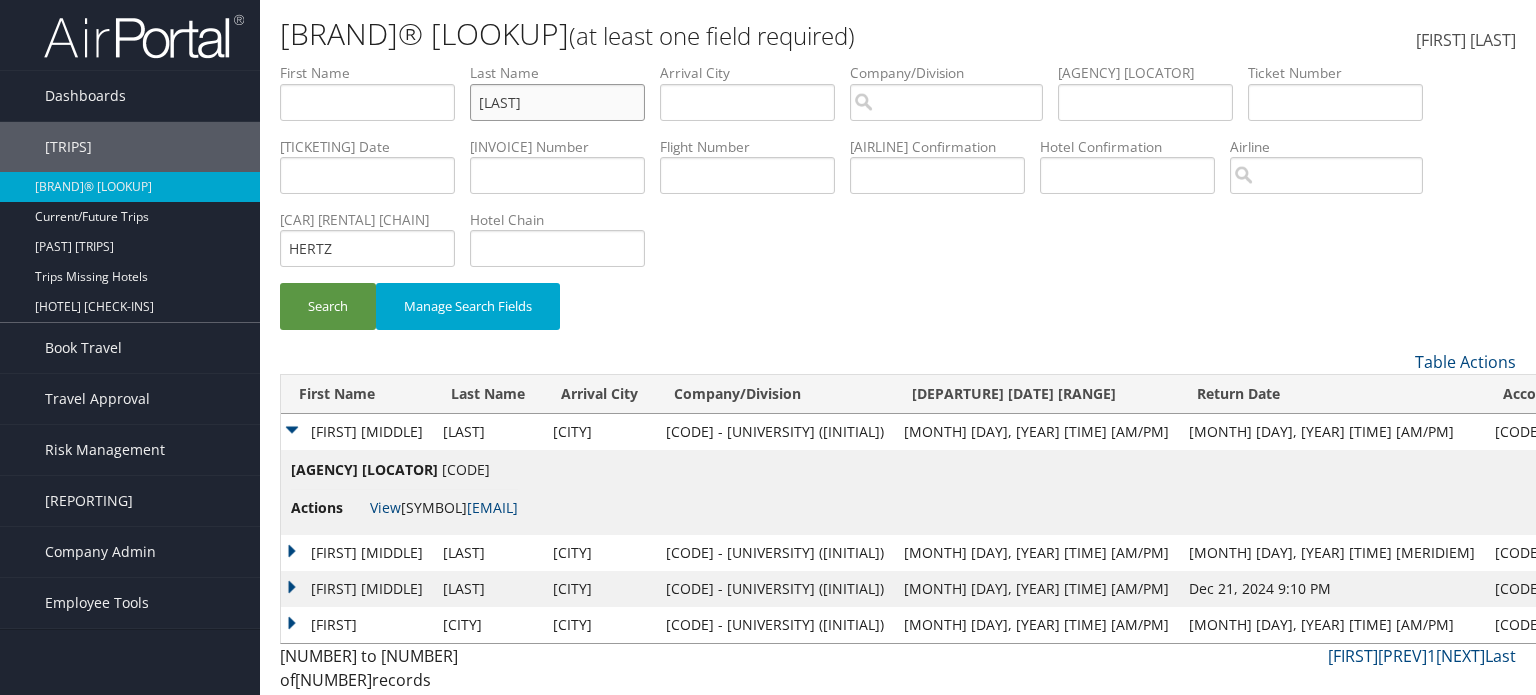 click on "BOWIE" at bounding box center (367, 102) 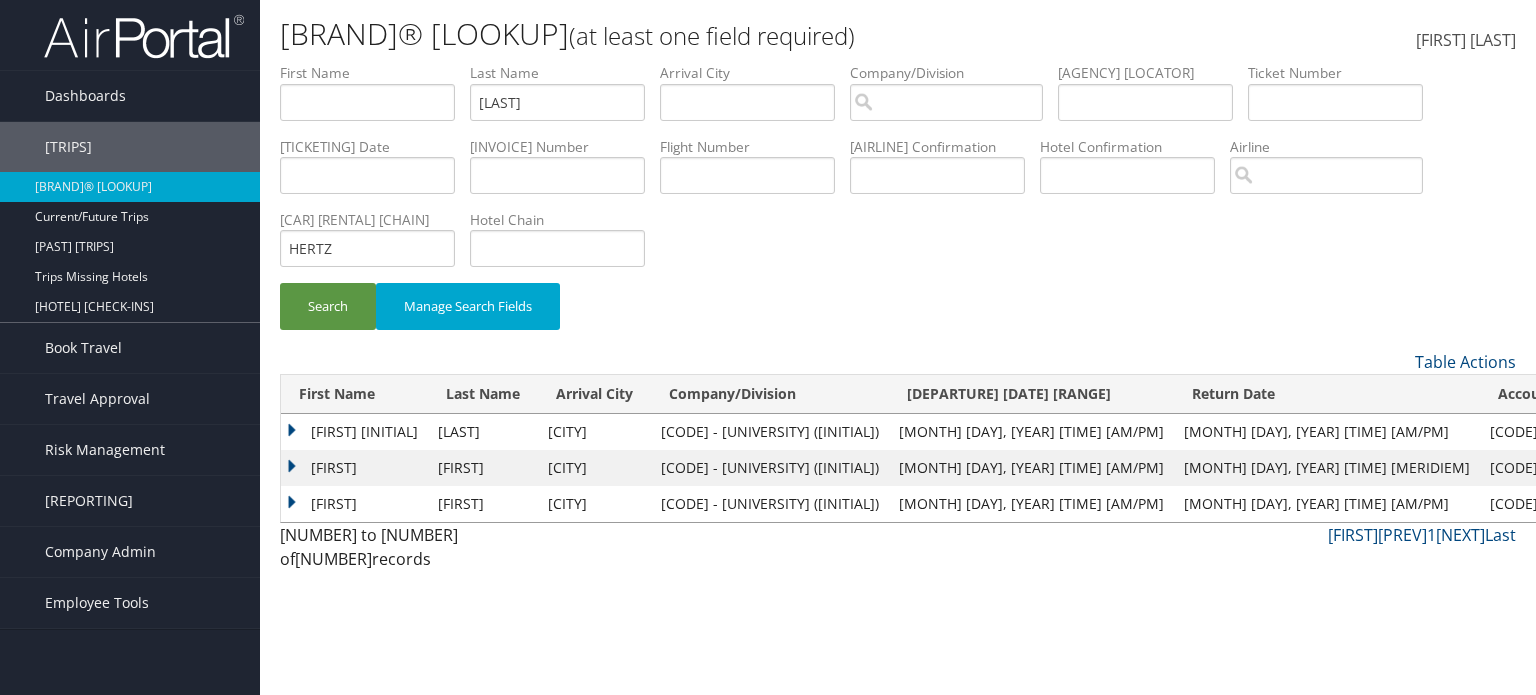 click on "KIM S" at bounding box center [354, 432] 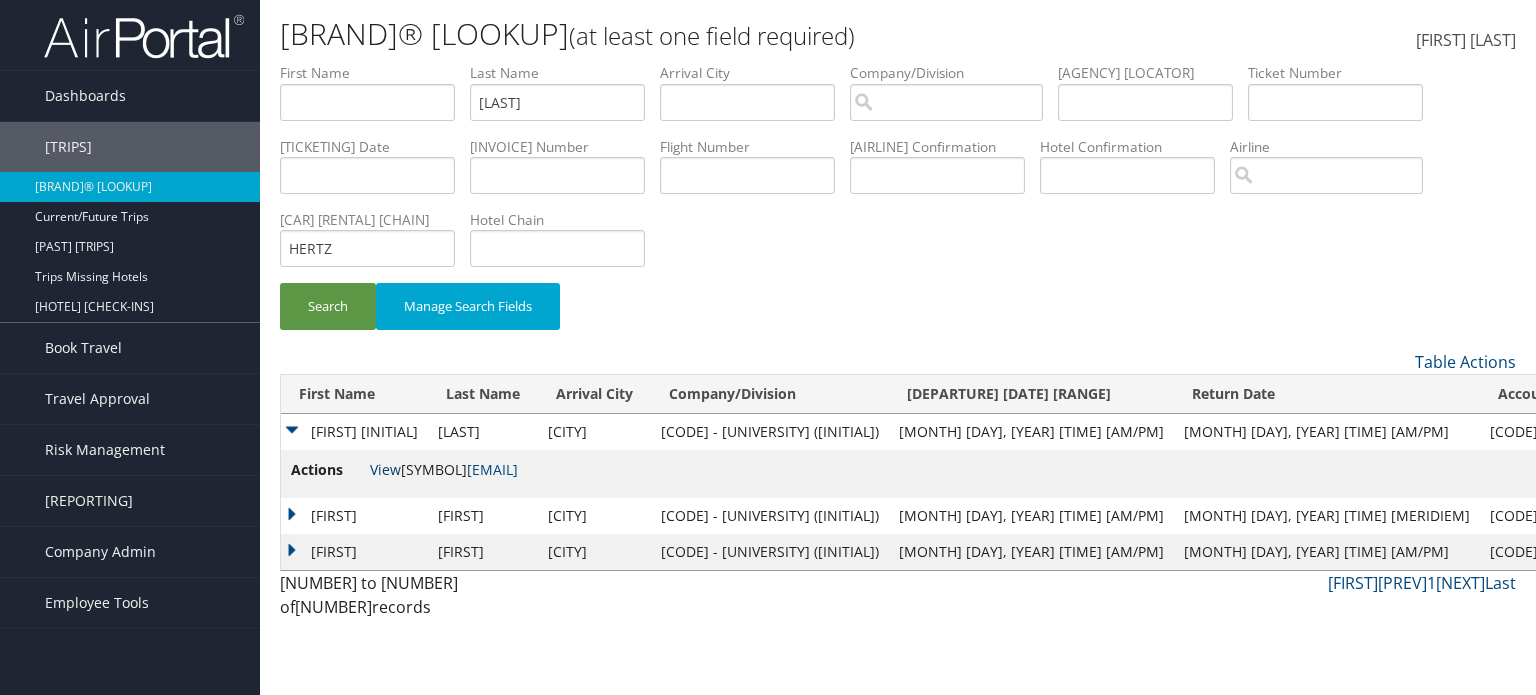 click on "View" at bounding box center (385, 469) 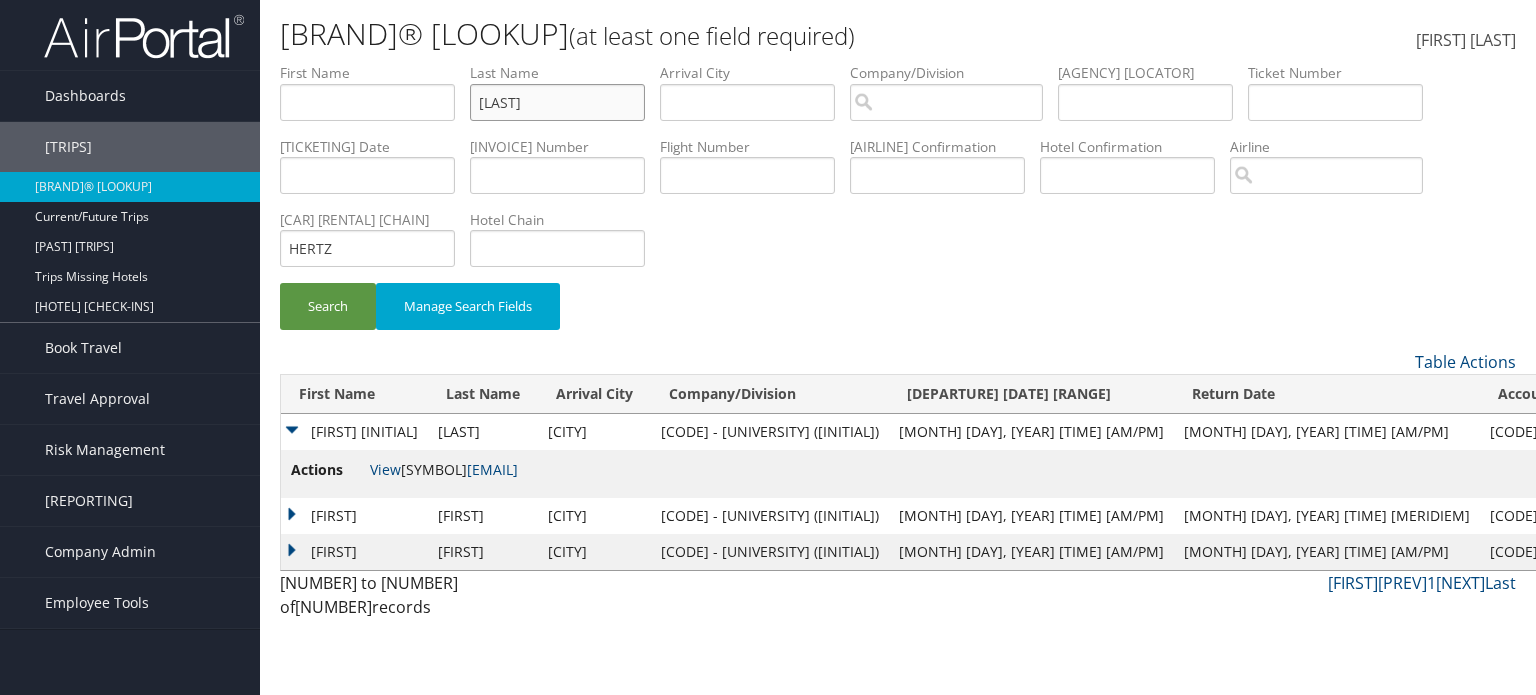 click on "HAYDEN" at bounding box center (367, 102) 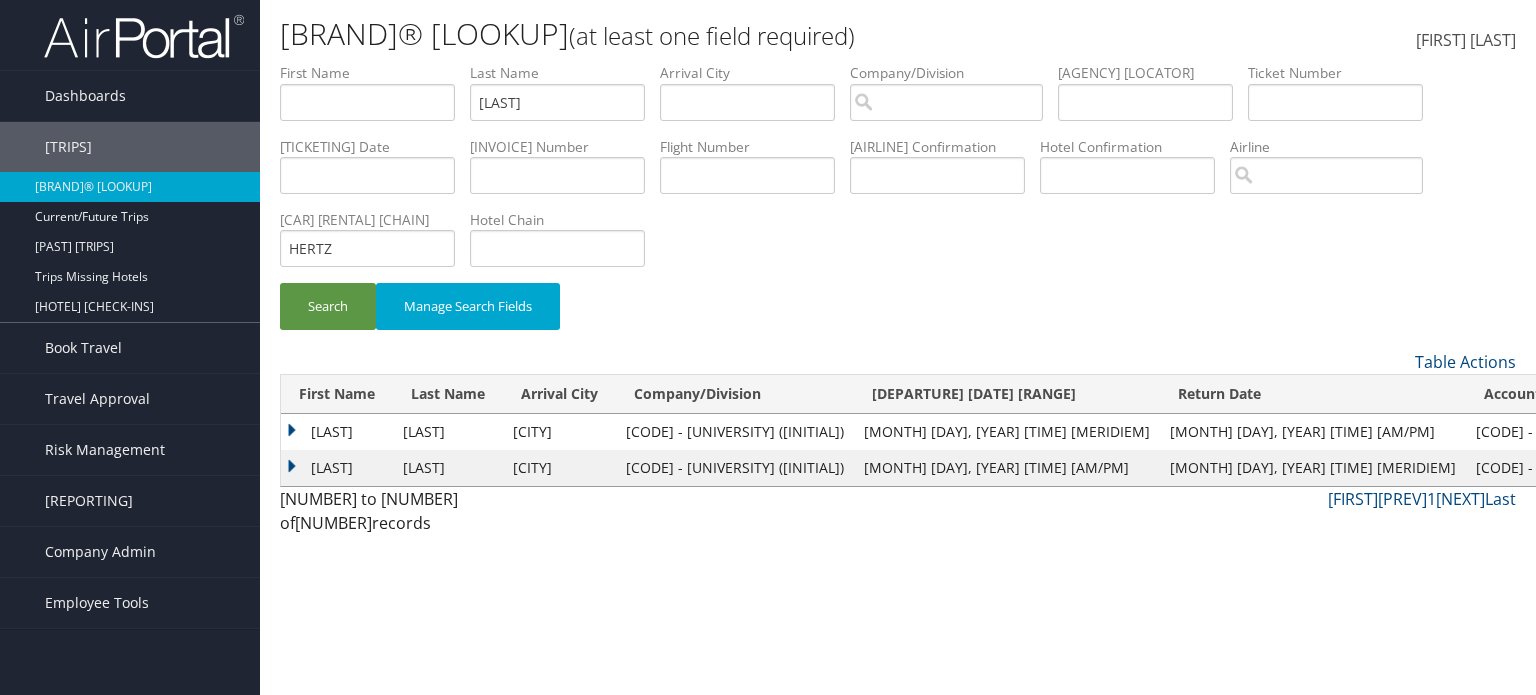 click on "LEWATIS" at bounding box center [337, 432] 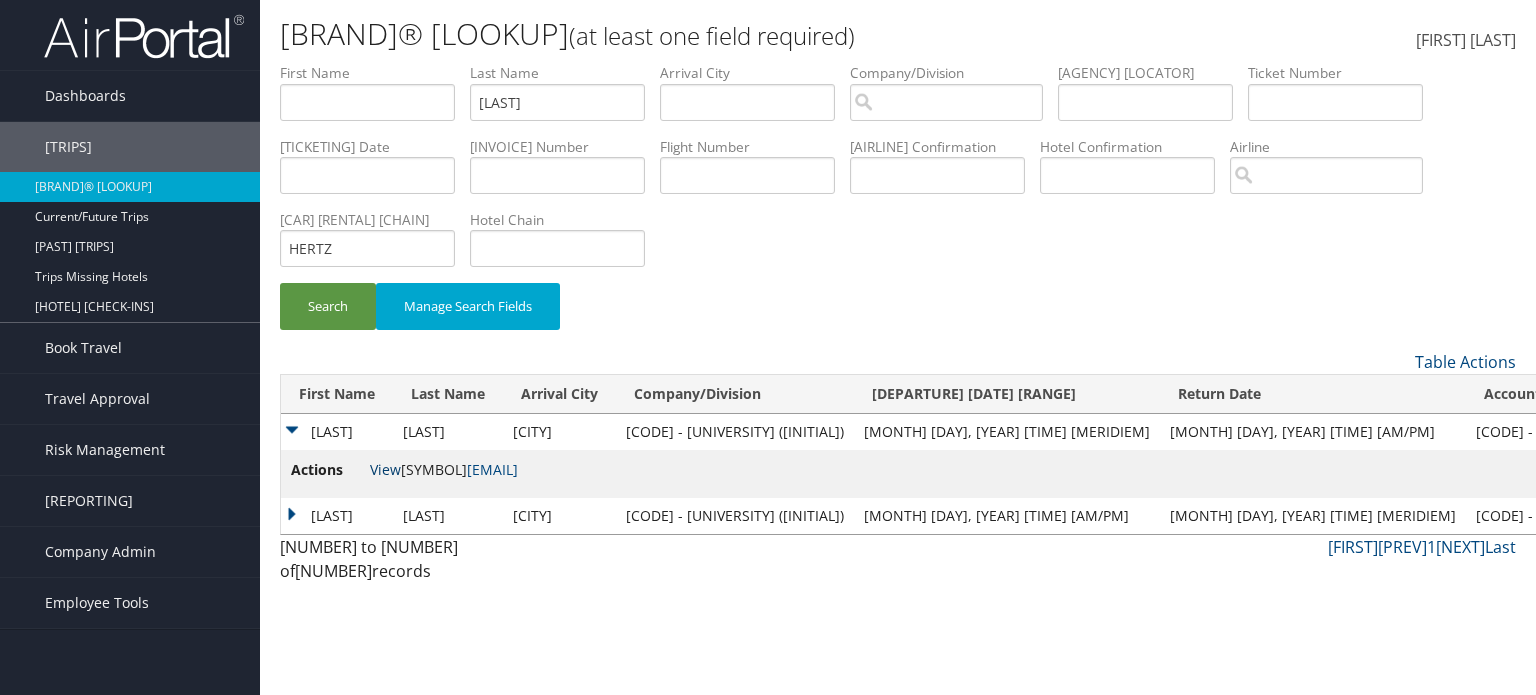 click on "View" at bounding box center (385, 469) 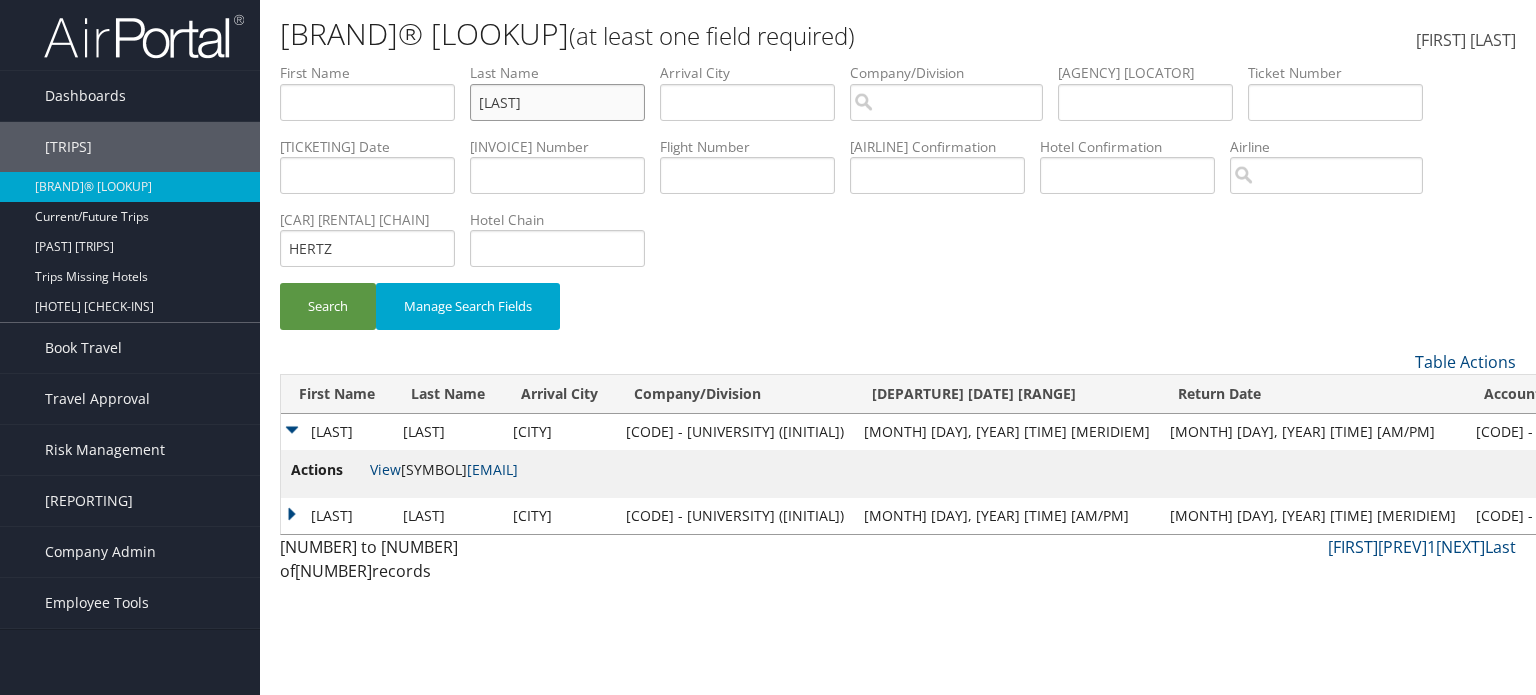 click on "MCNEAL" at bounding box center [367, 102] 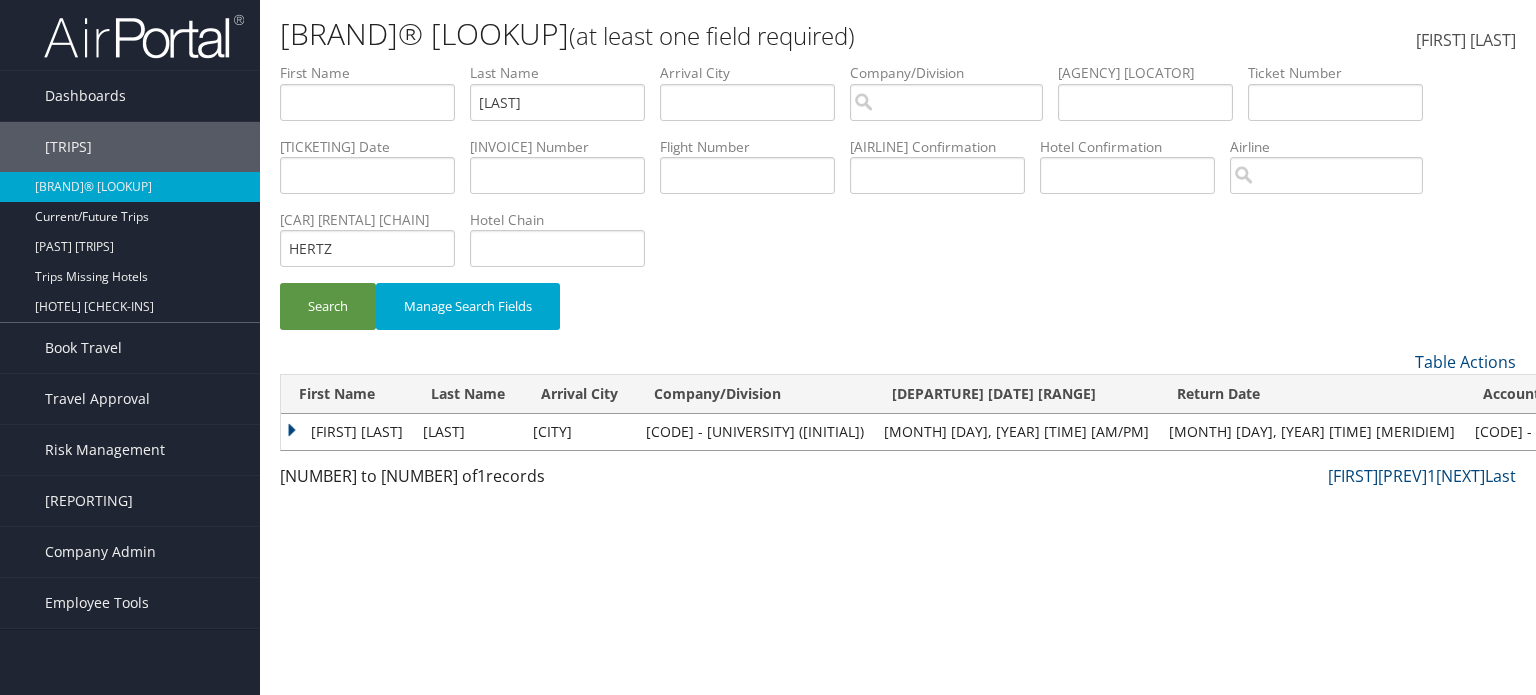 click on "WILLIAM KIRK" at bounding box center (347, 432) 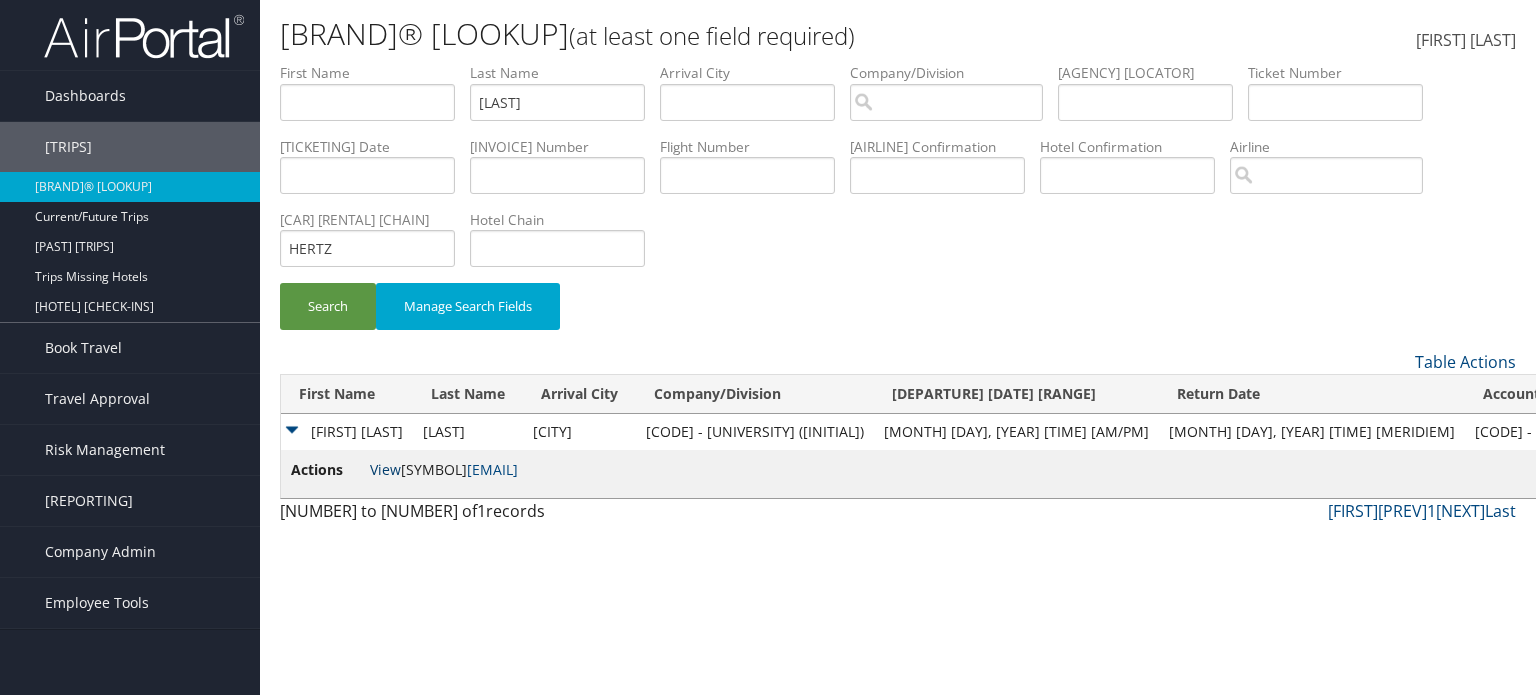 click on "View" at bounding box center [385, 469] 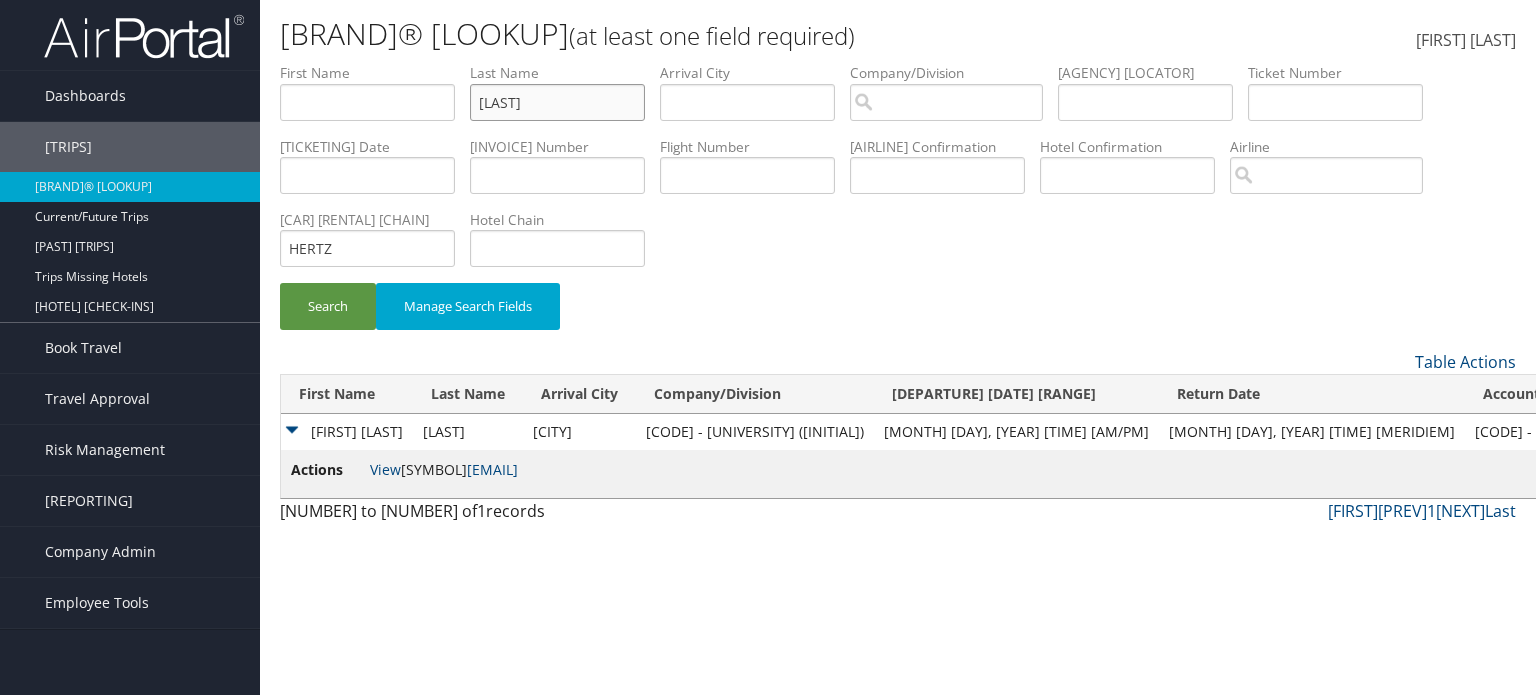 click on "OBRIEN" at bounding box center [367, 102] 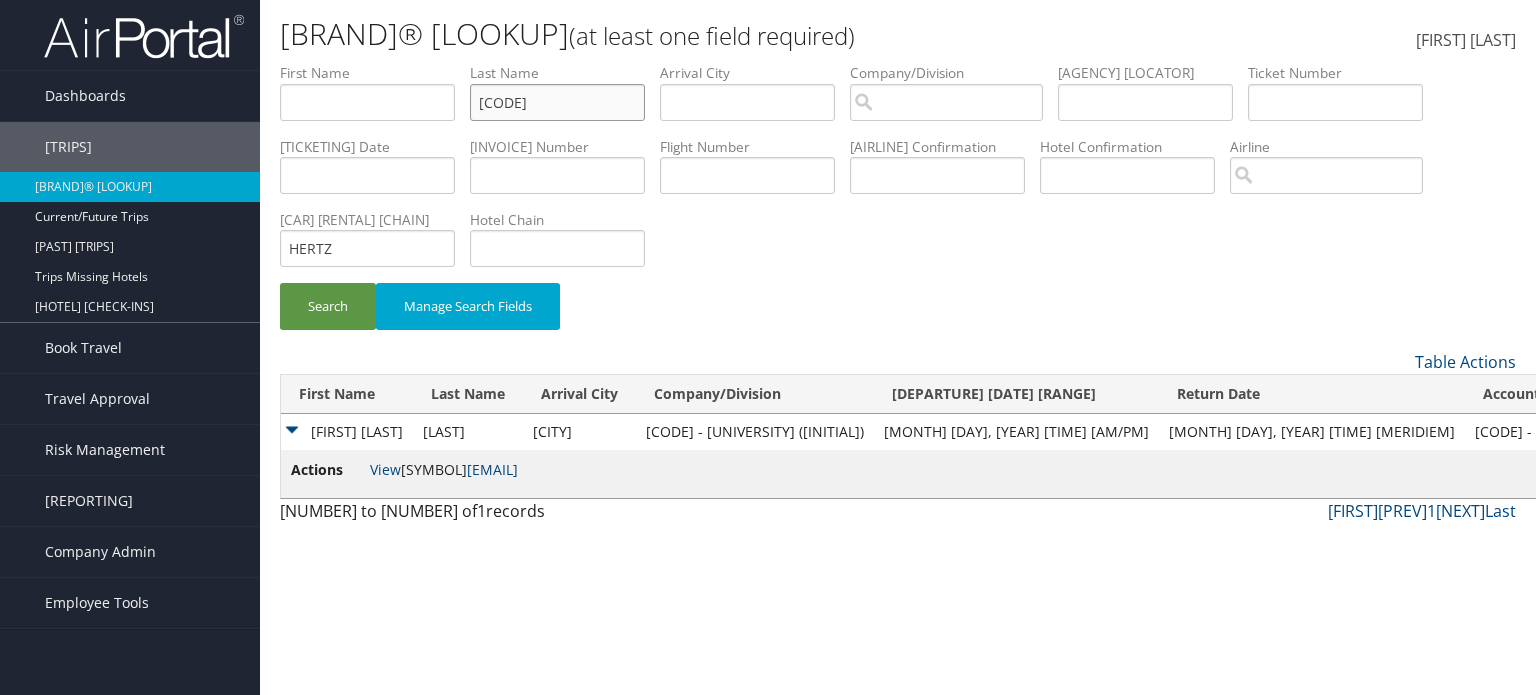 click on "Search" at bounding box center [328, 306] 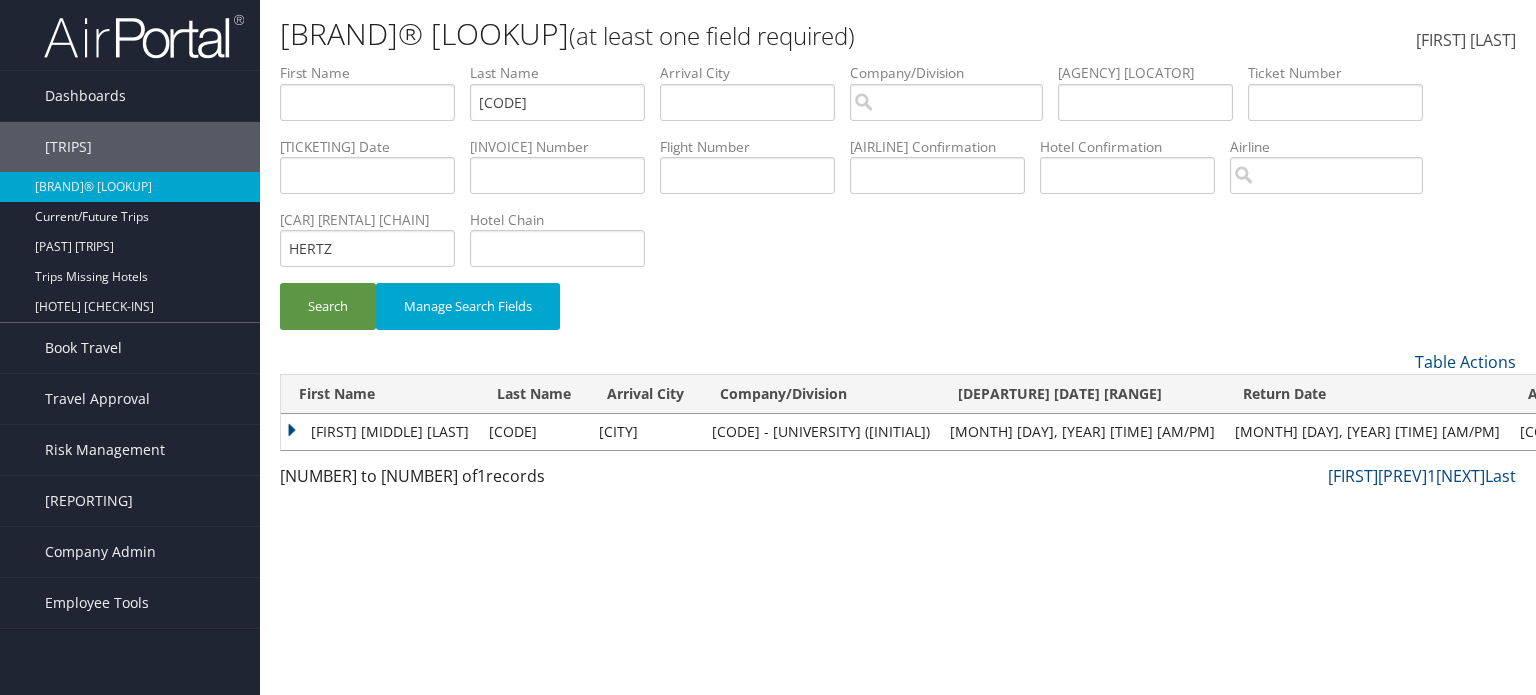 click on "SCOTT ROBERT LEWIS" at bounding box center [380, 432] 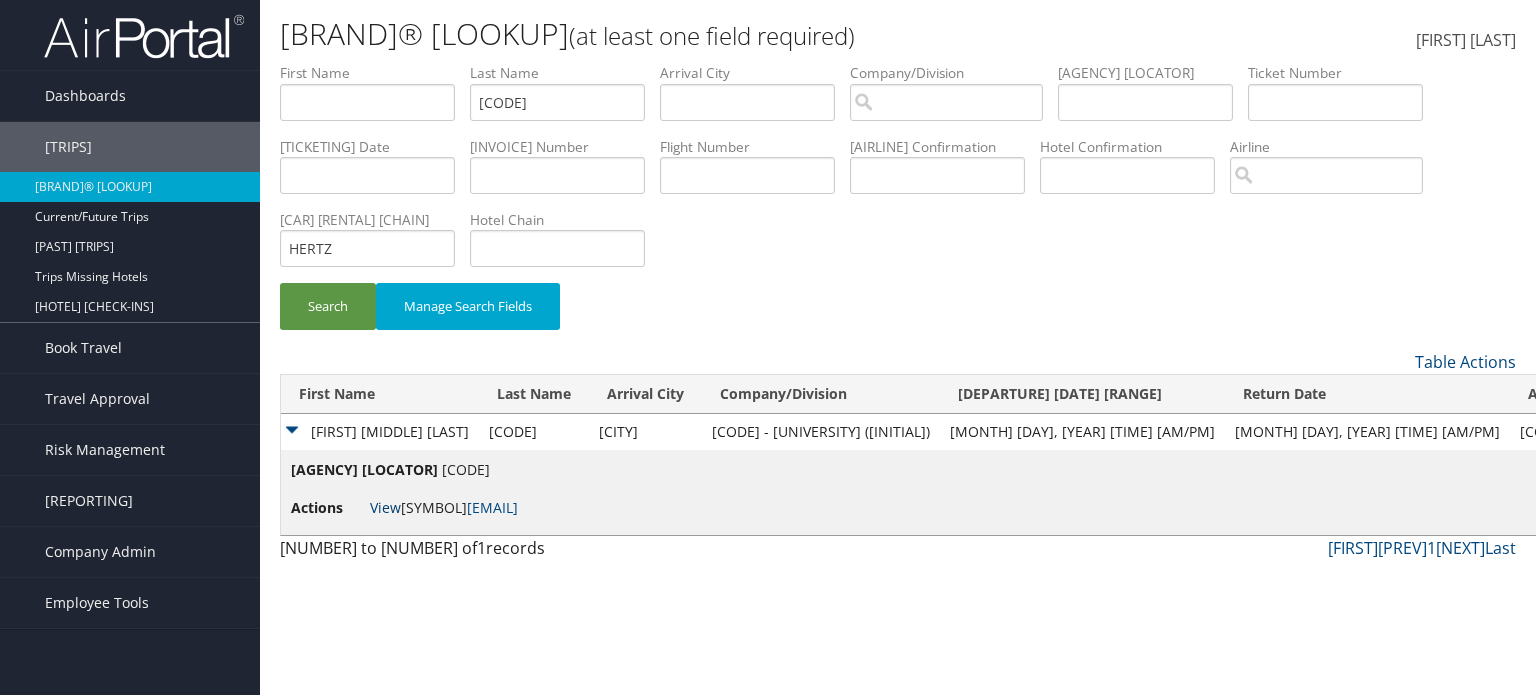 click on "View" at bounding box center [385, 507] 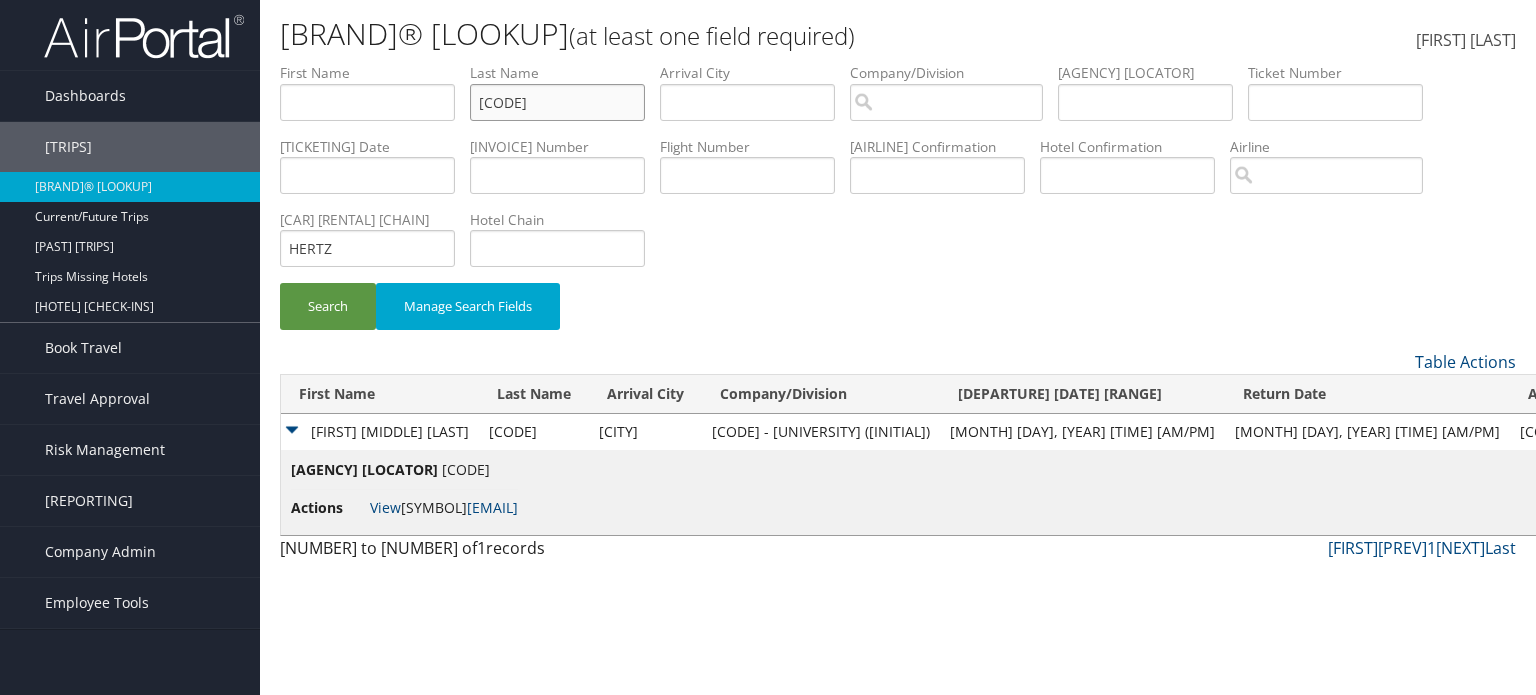 click on "PAINE" at bounding box center [367, 102] 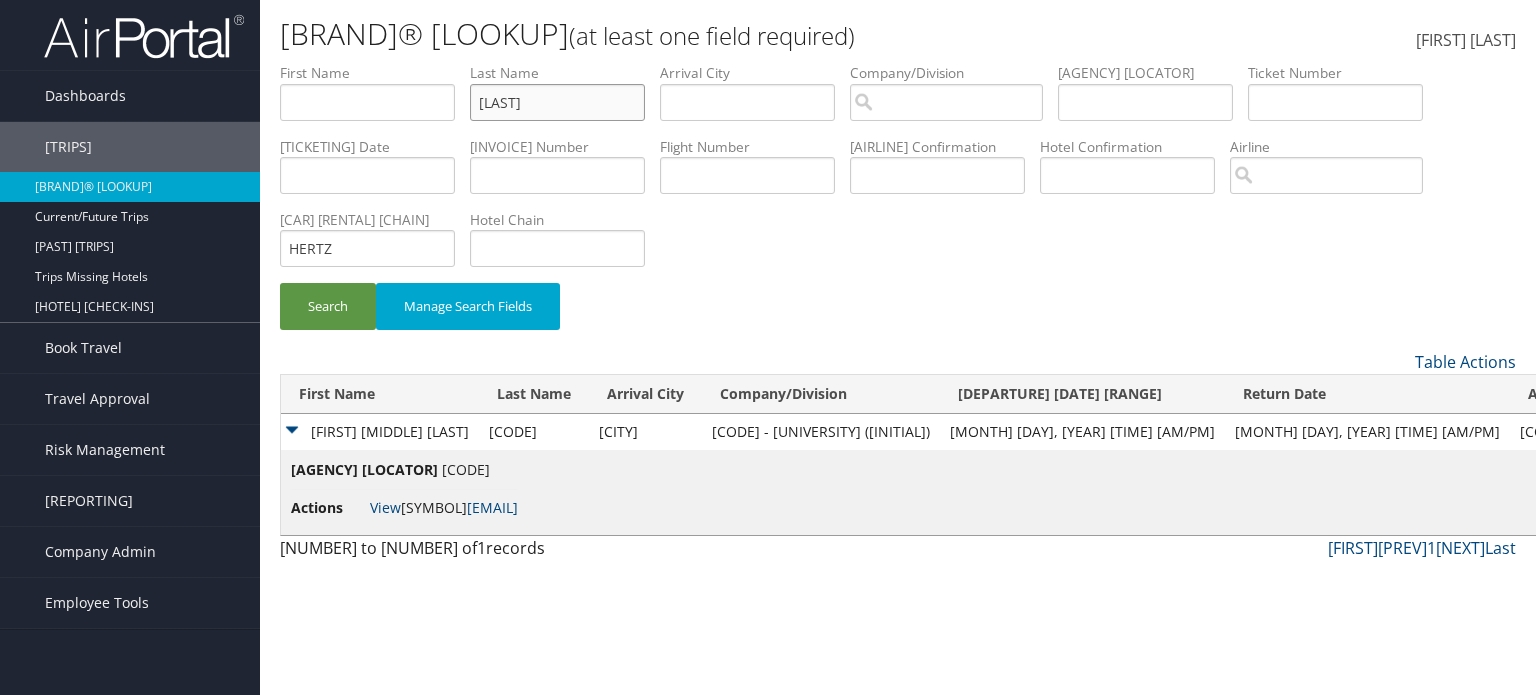 type on "RAMBO" 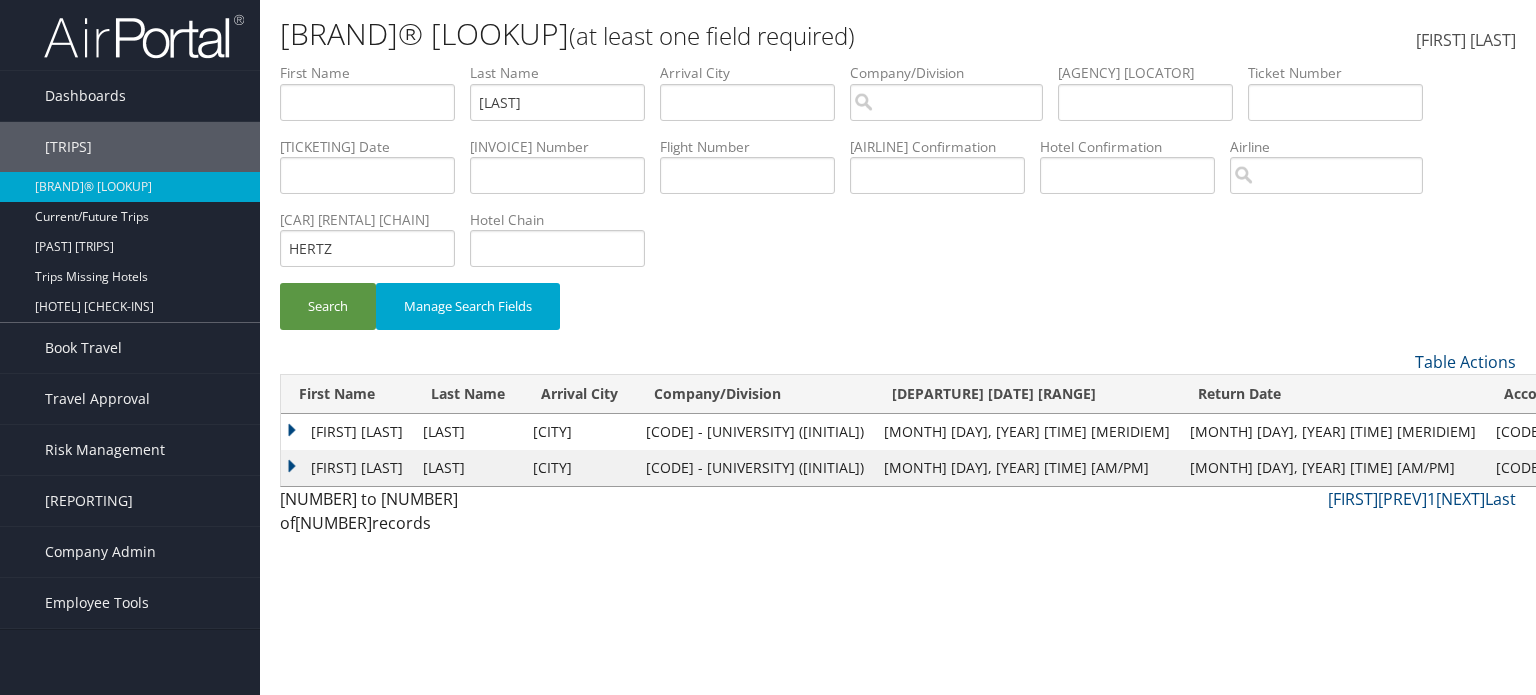 click on "AUSTIN CRAIG" at bounding box center [347, 432] 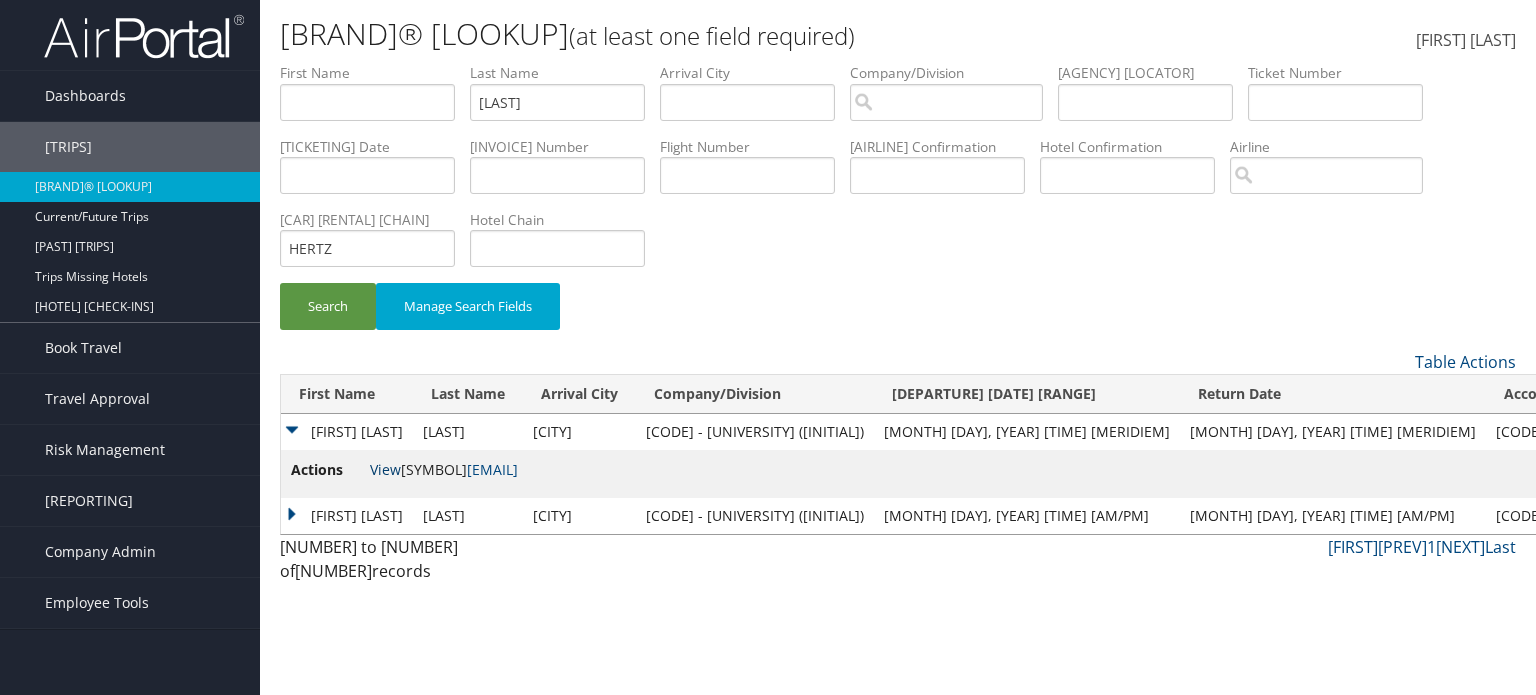click on "View" at bounding box center [385, 469] 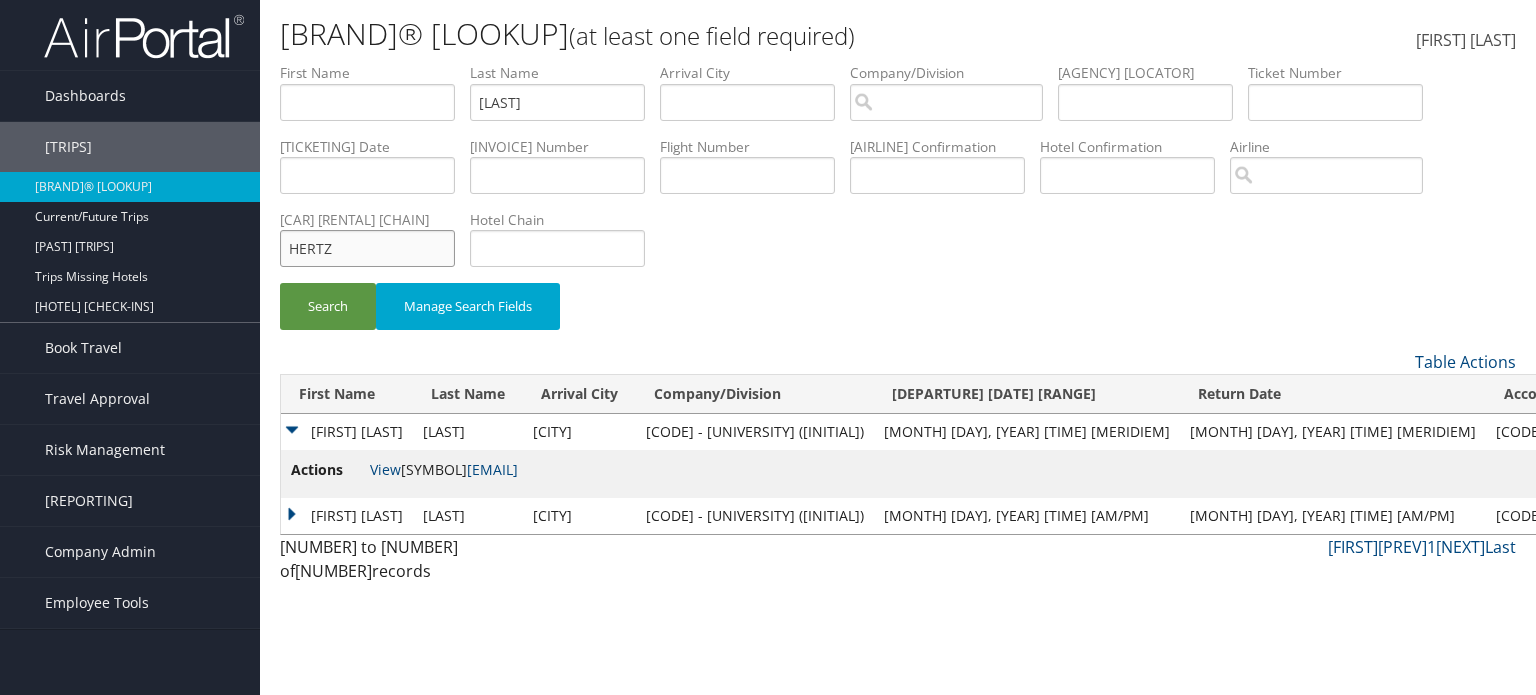 click on "HERTZ" at bounding box center [367, 102] 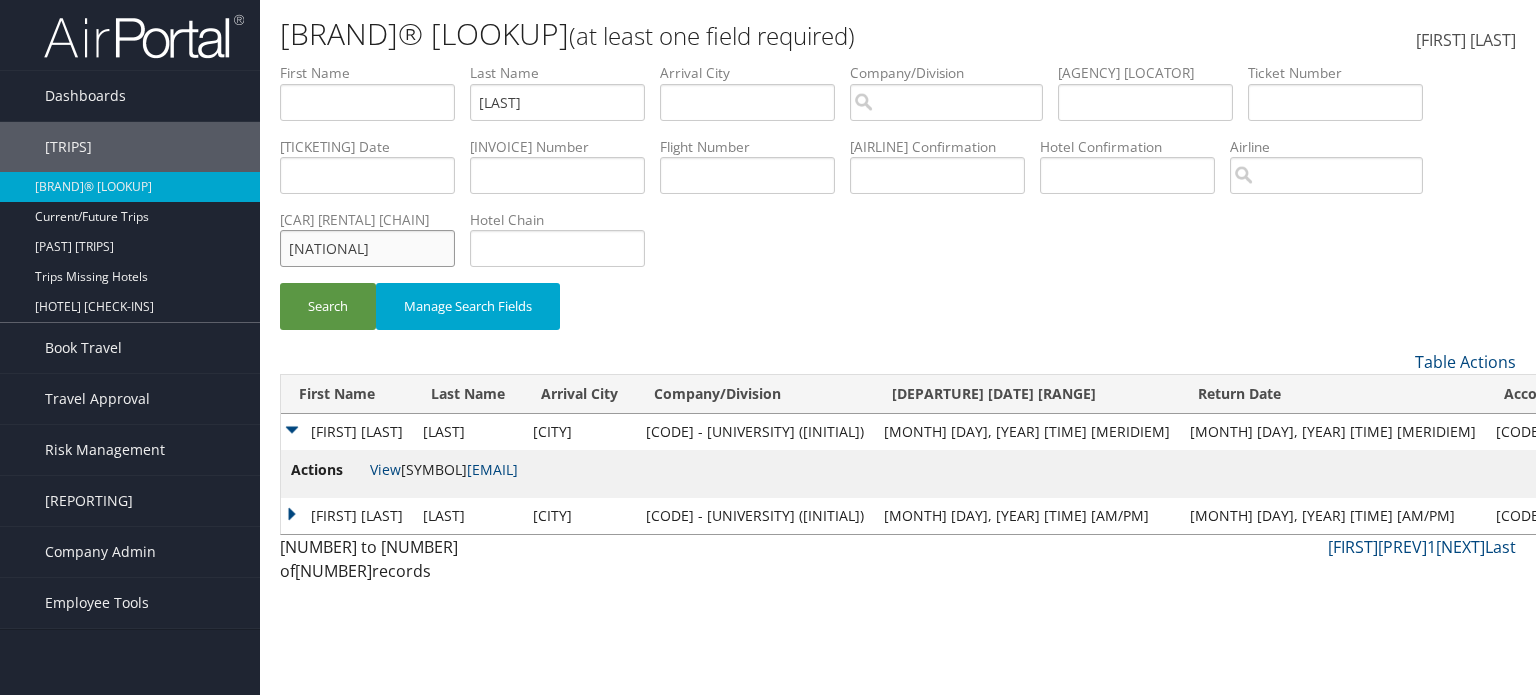 type on "NATIONAL" 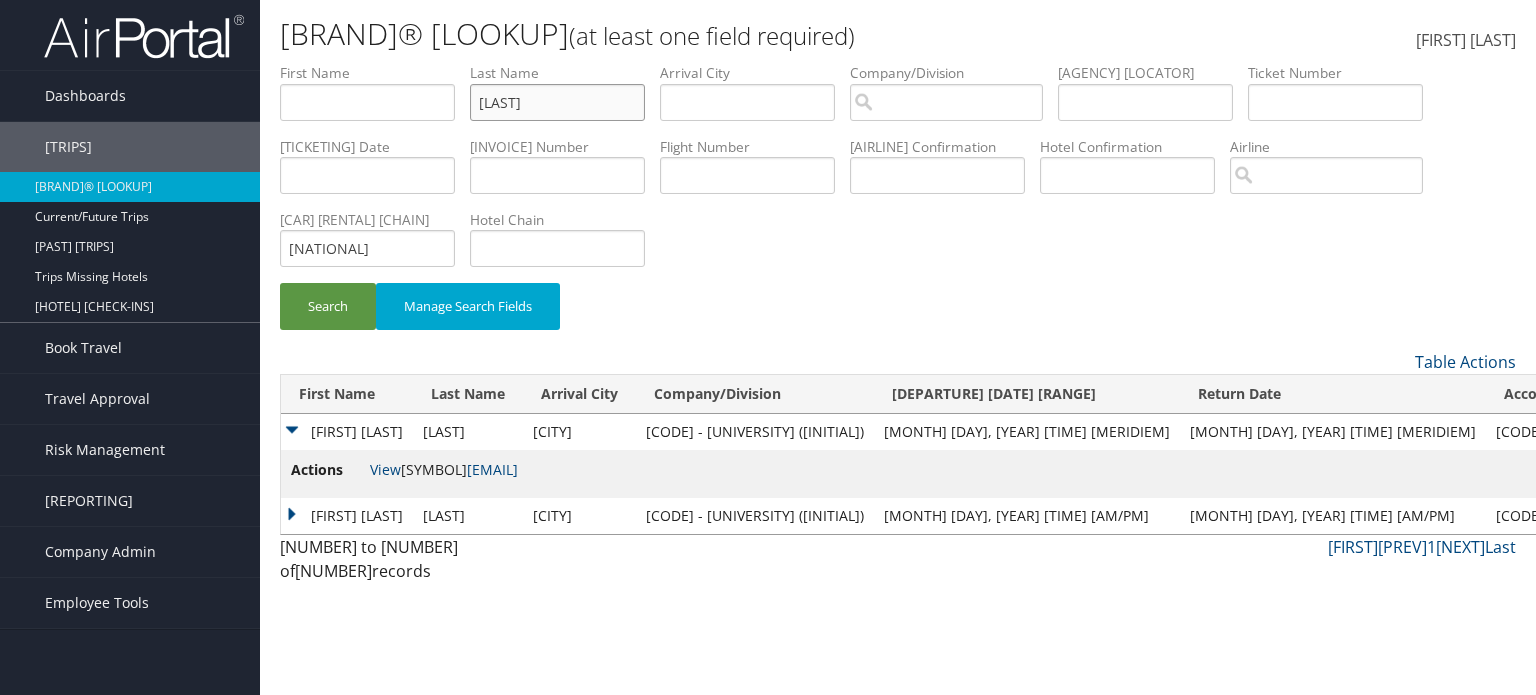 click on "RAMBO" at bounding box center [367, 102] 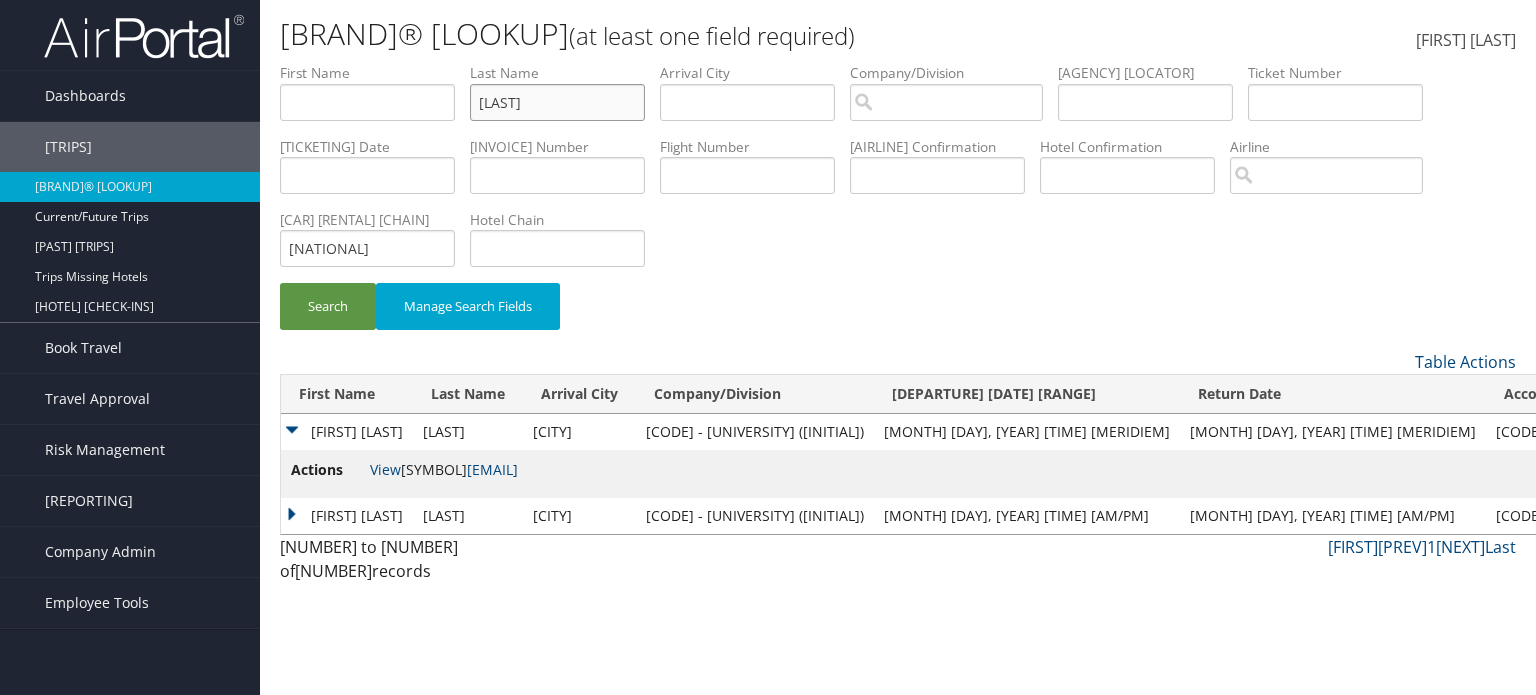 type on "PHELPS" 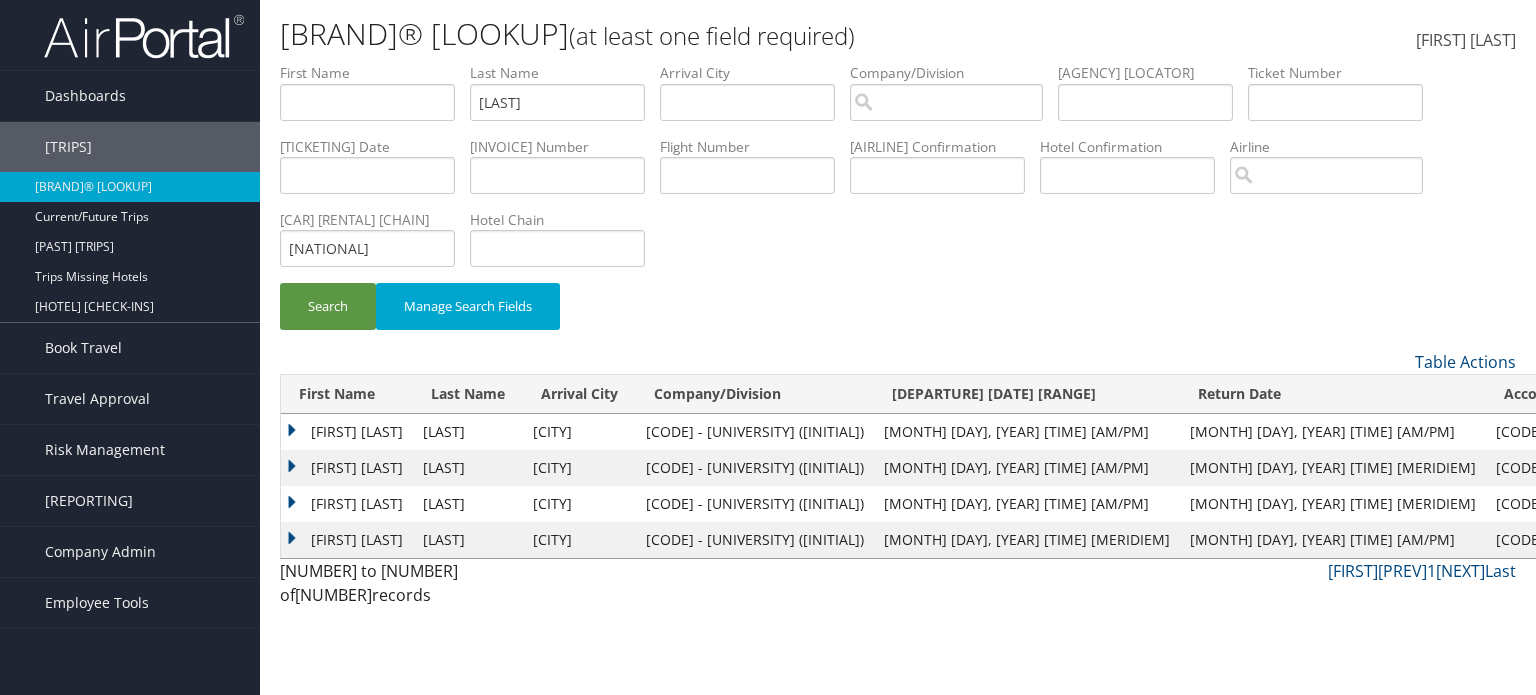click on "JEFFREY AHMAN" at bounding box center [347, 432] 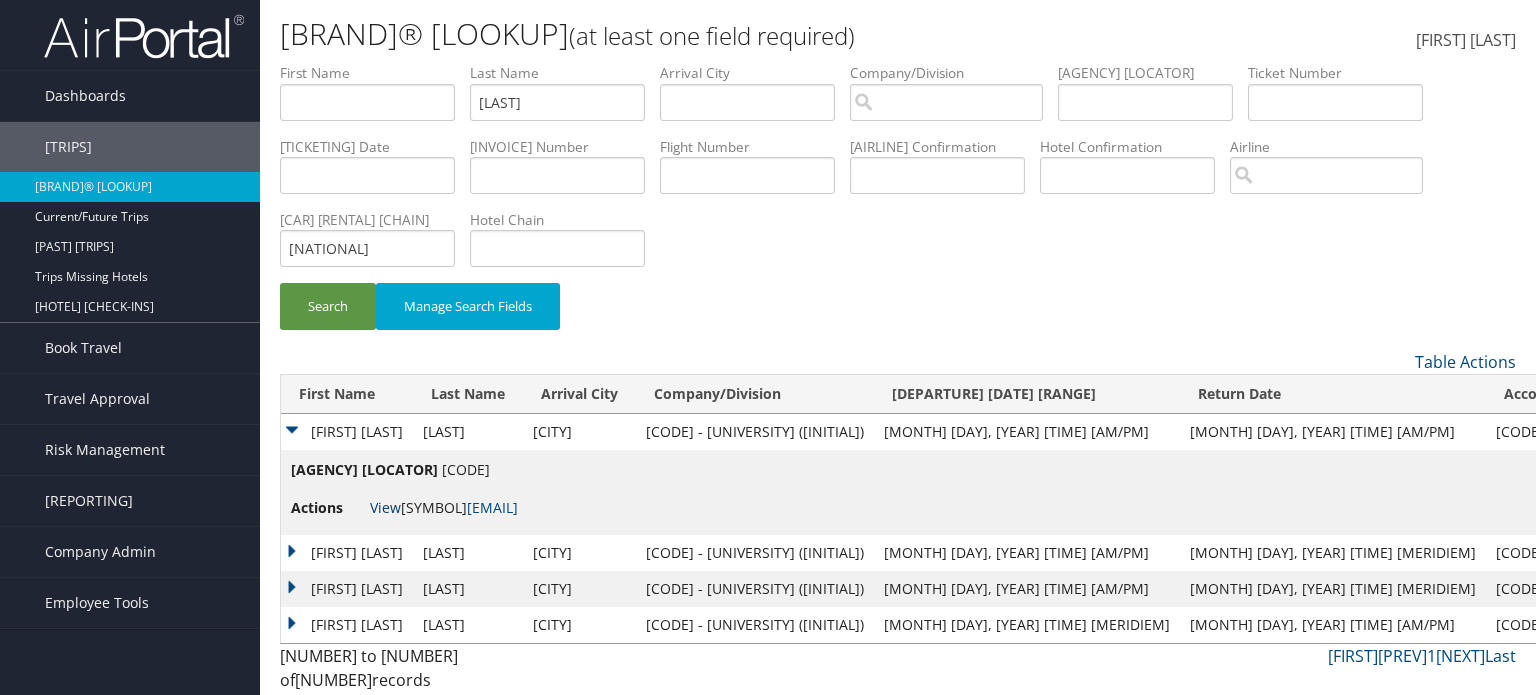 click on "View" at bounding box center (385, 507) 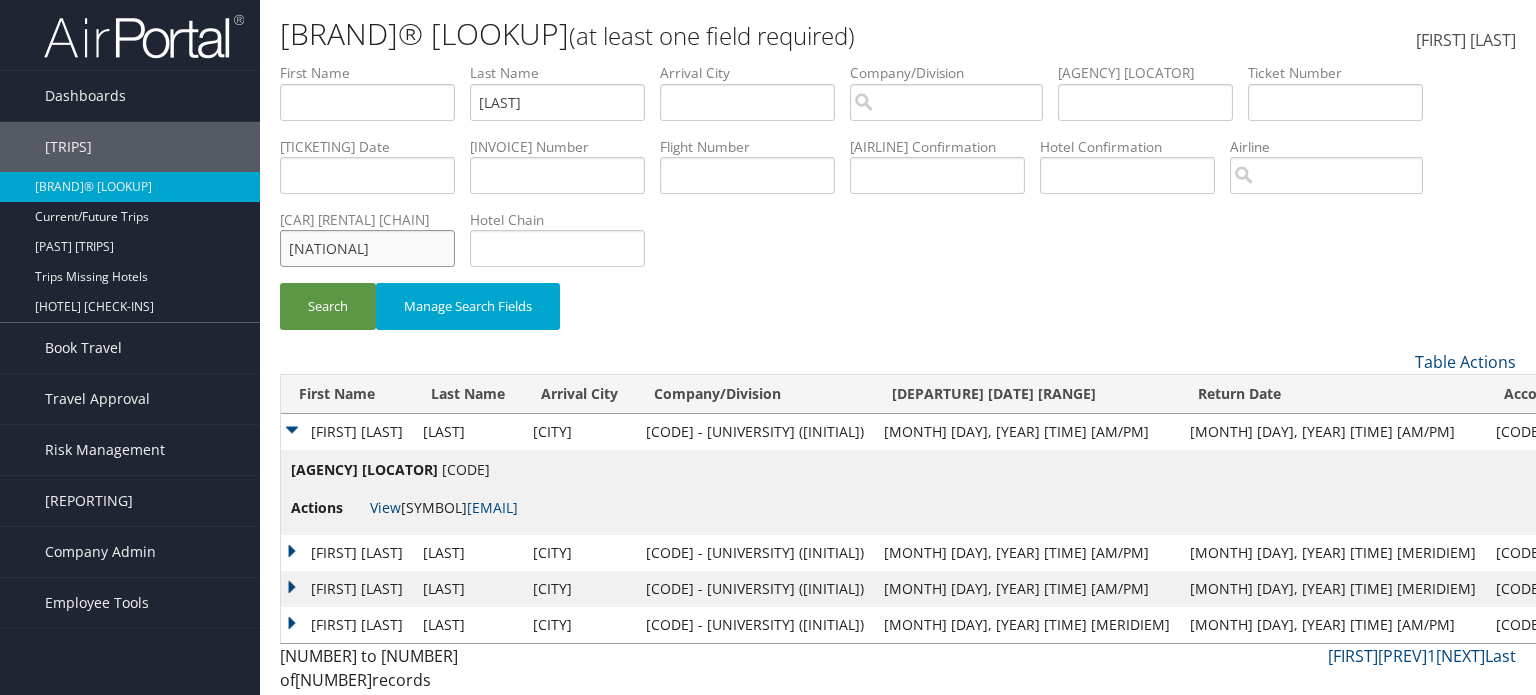click on "NATIONAL" at bounding box center (367, 102) 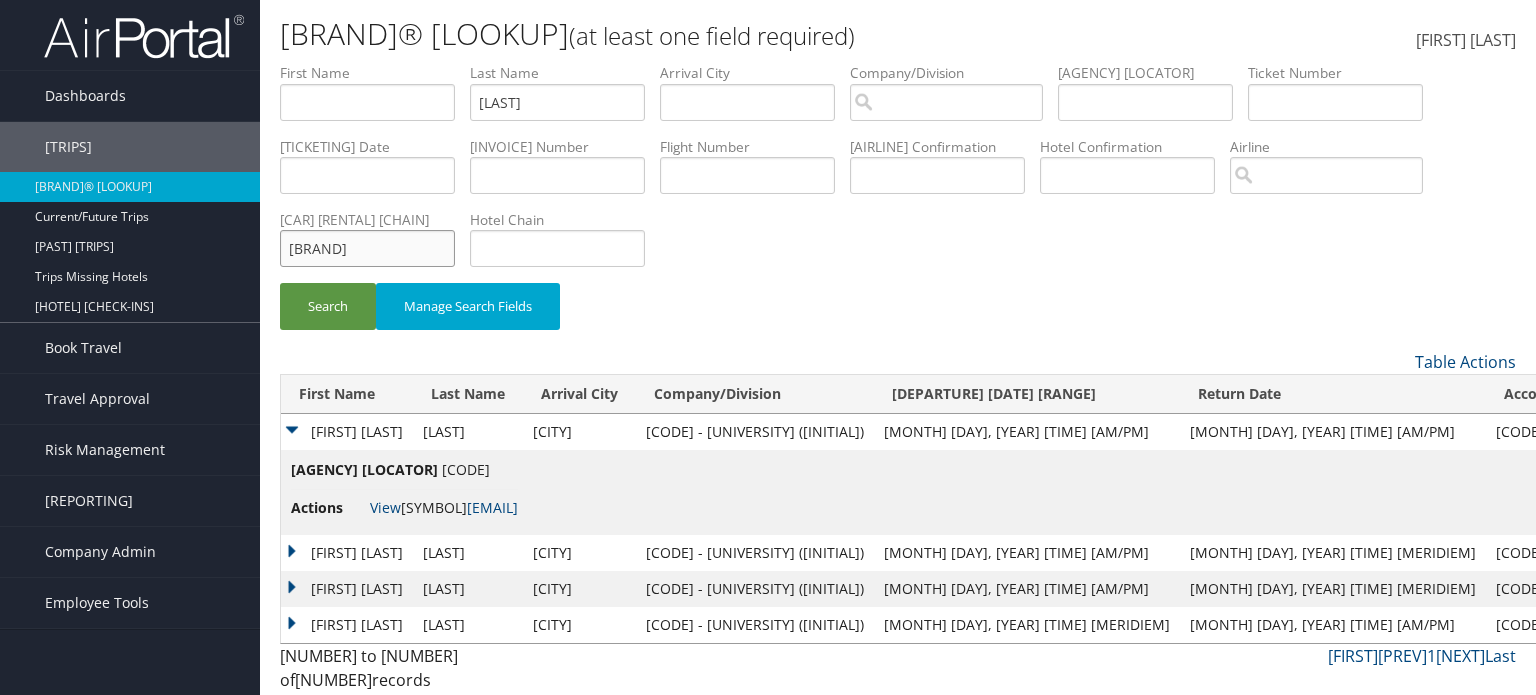 type on "ENTERPRISE" 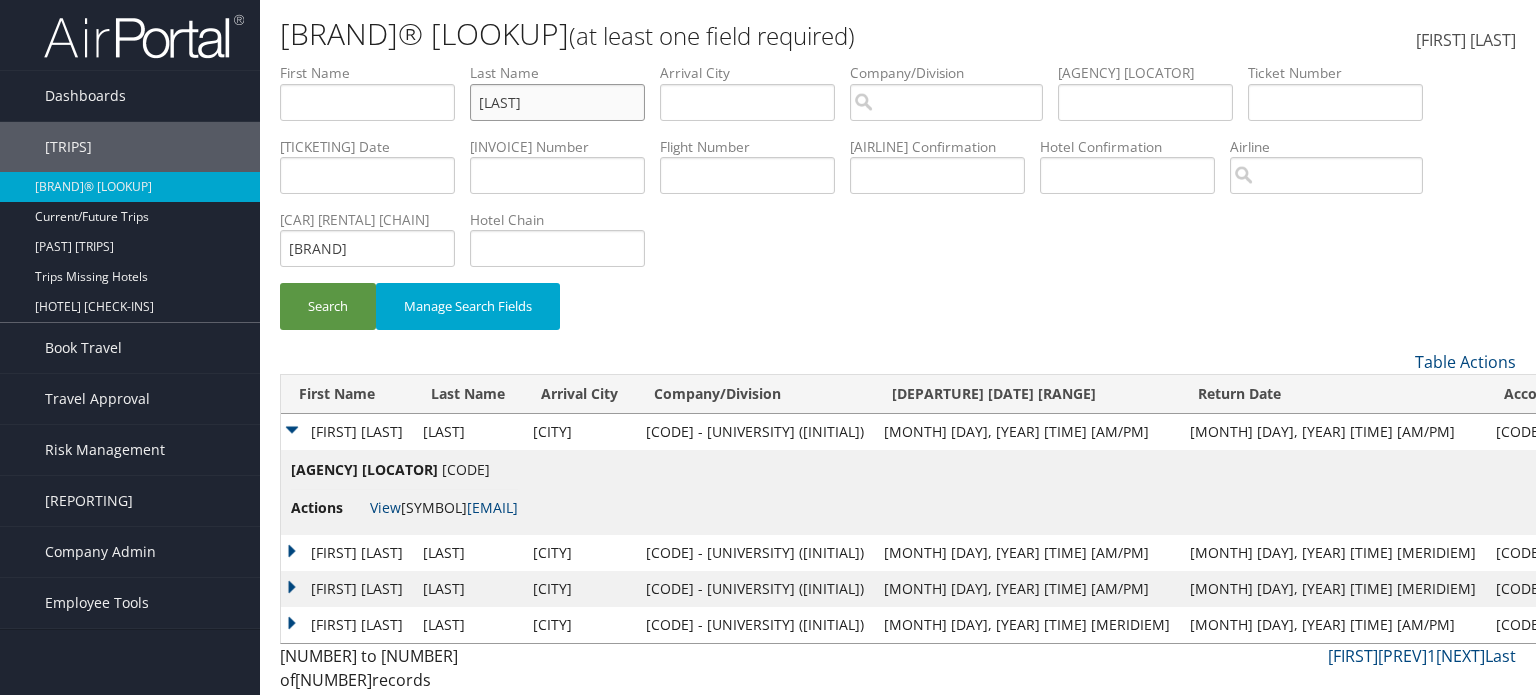 click on "PHELPS" at bounding box center [367, 102] 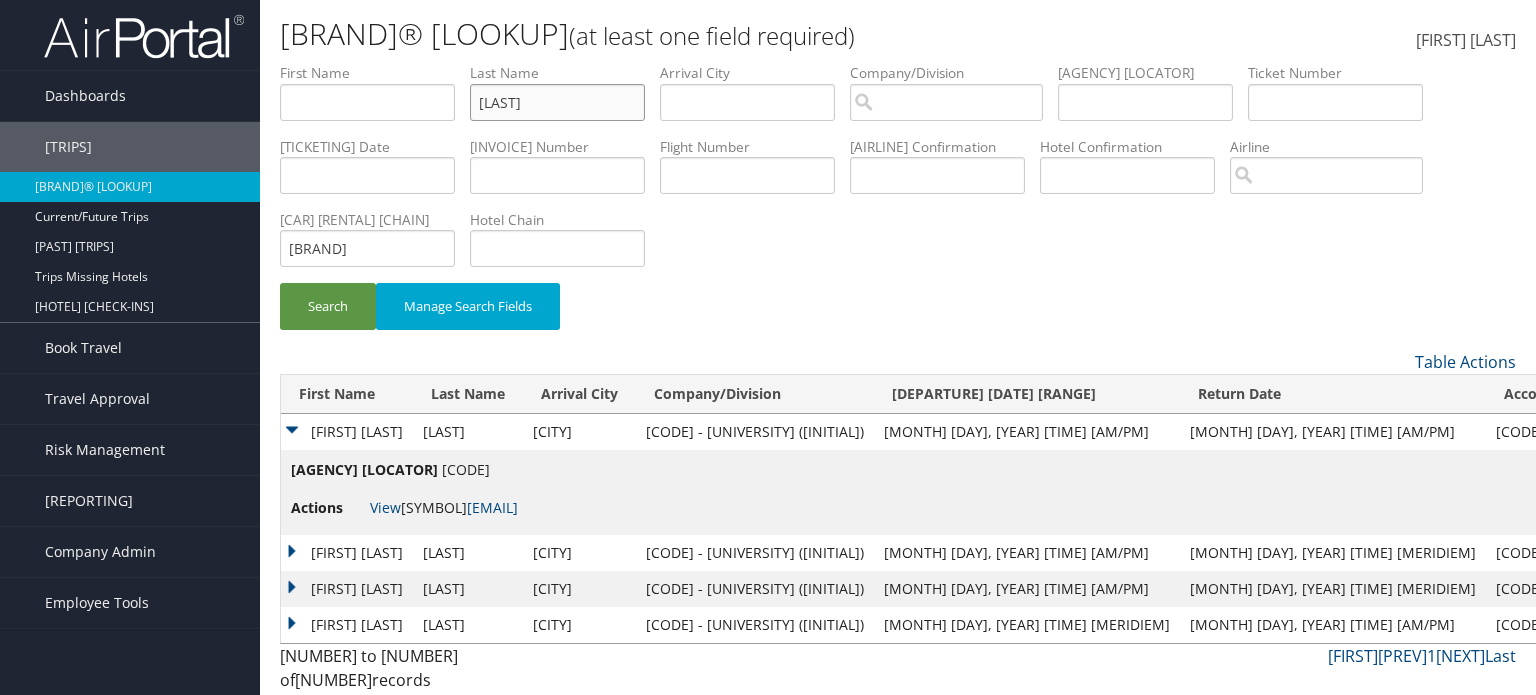 click on "Search" at bounding box center (328, 306) 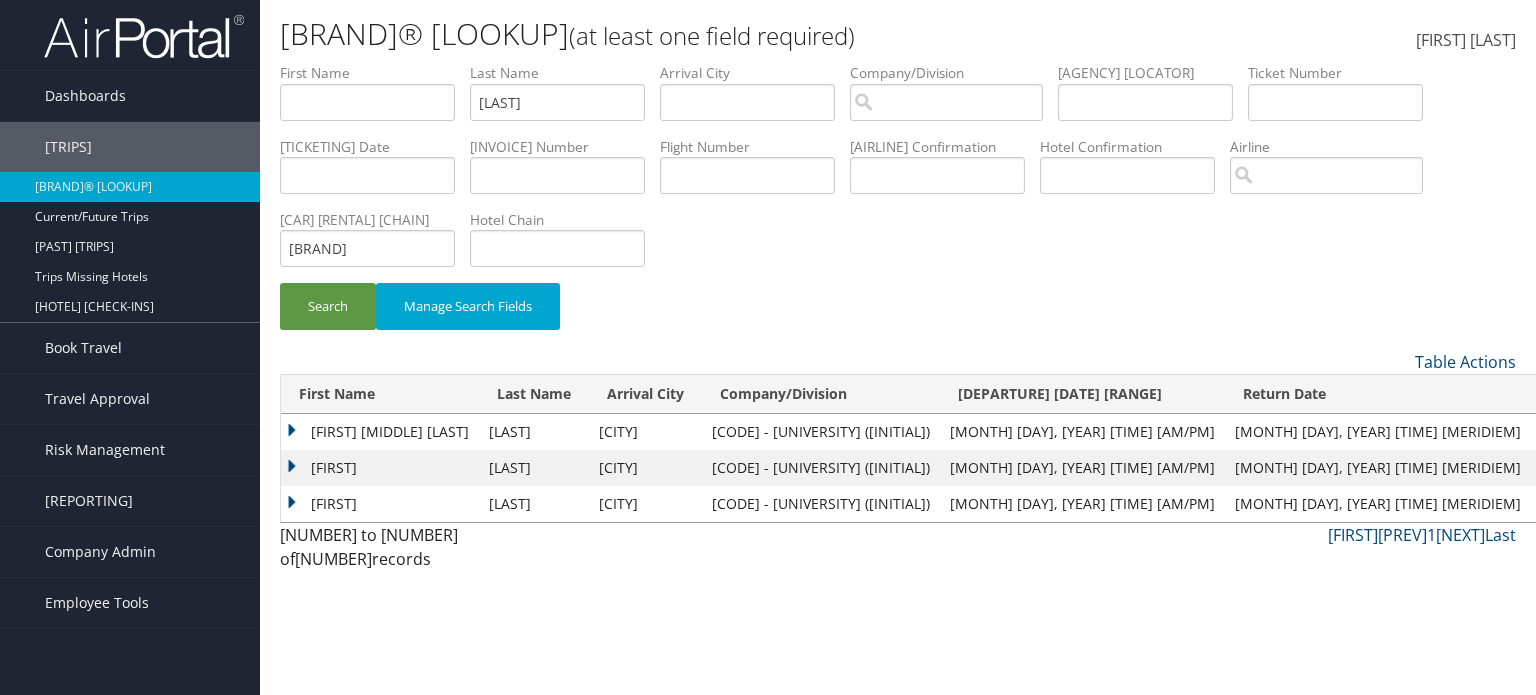 click on "JOHN RICHARD" at bounding box center (380, 432) 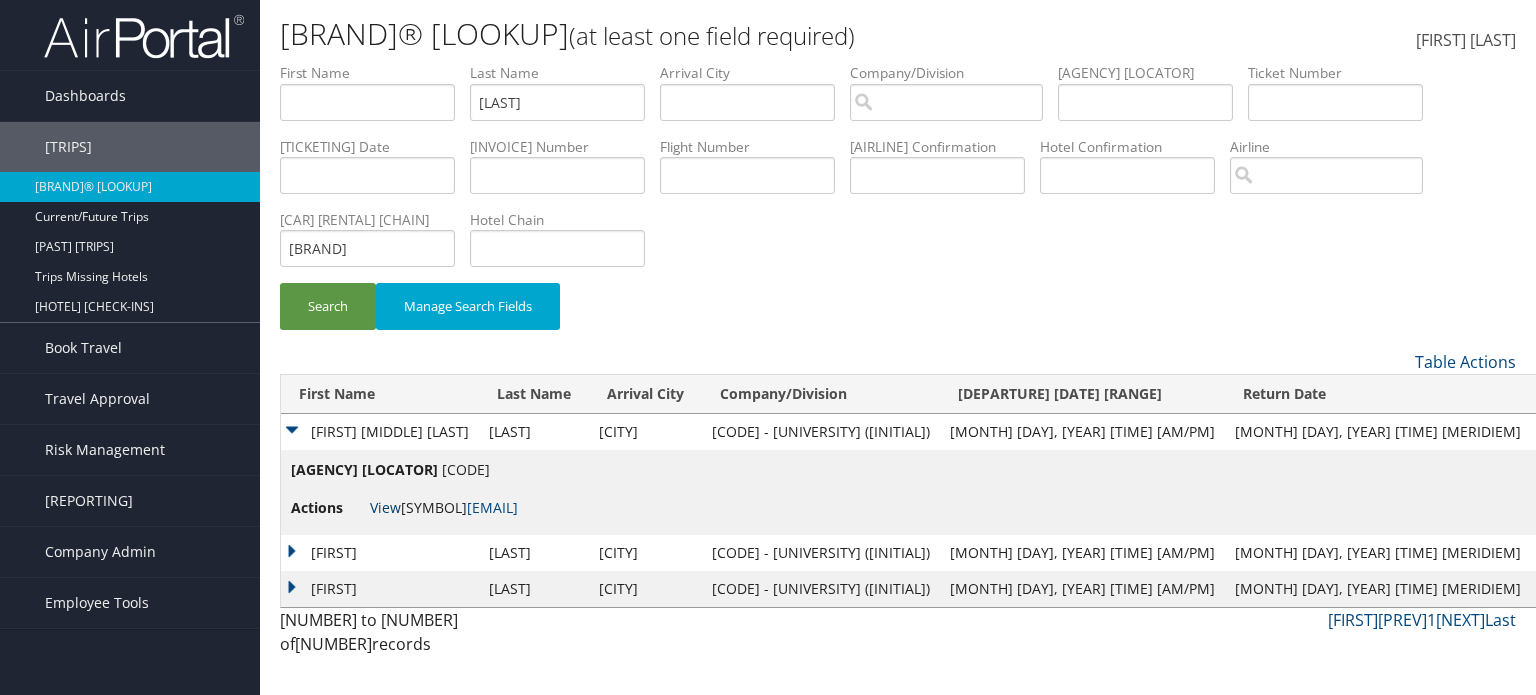 click on "View" at bounding box center [385, 507] 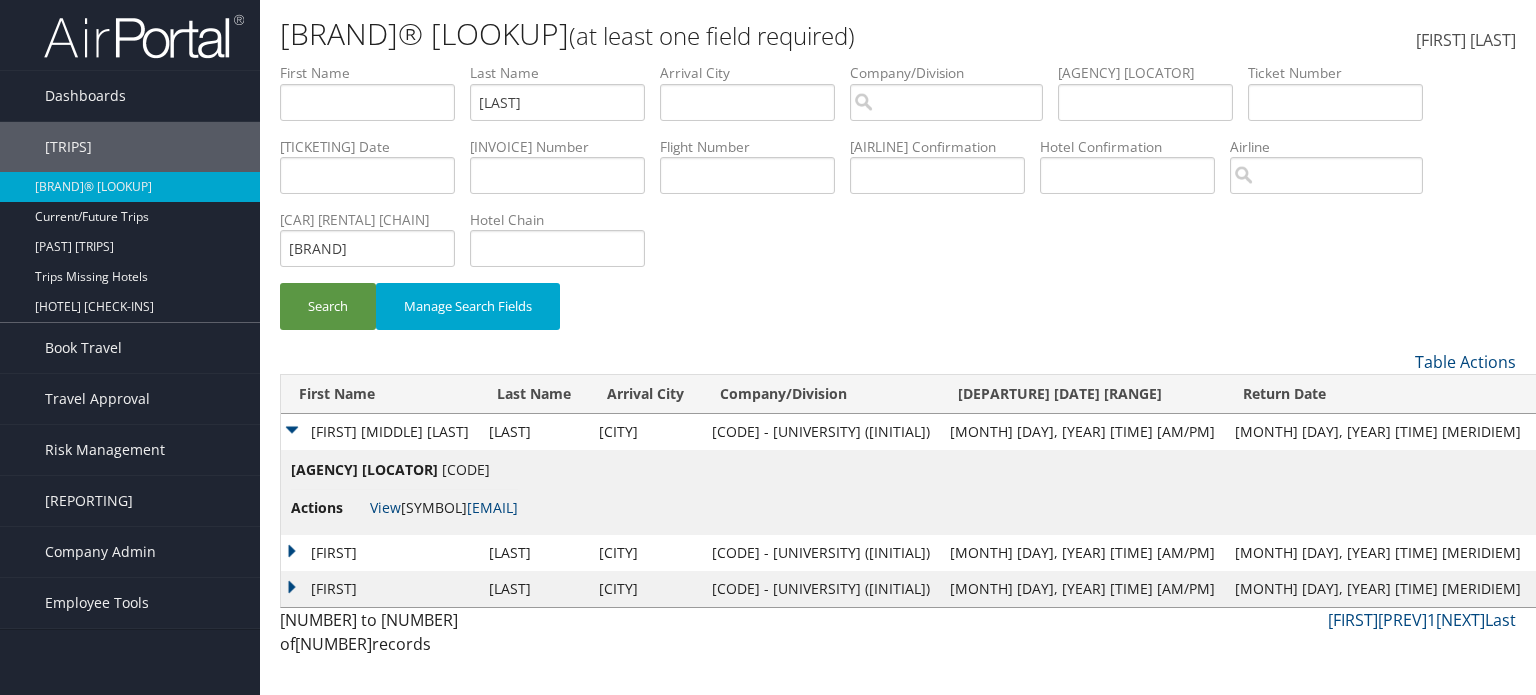click on "Last Name" at bounding box center (375, 73) 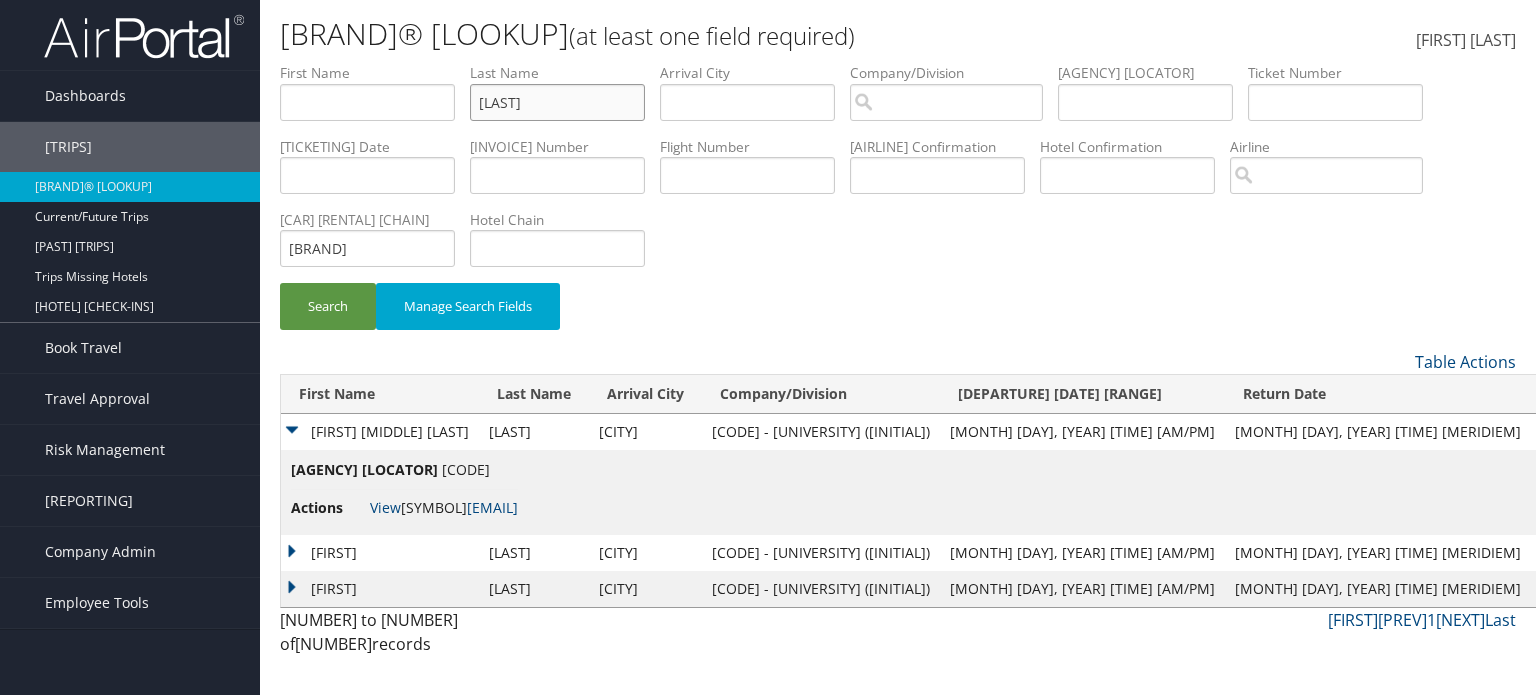 click on "BOWMAN" at bounding box center (367, 102) 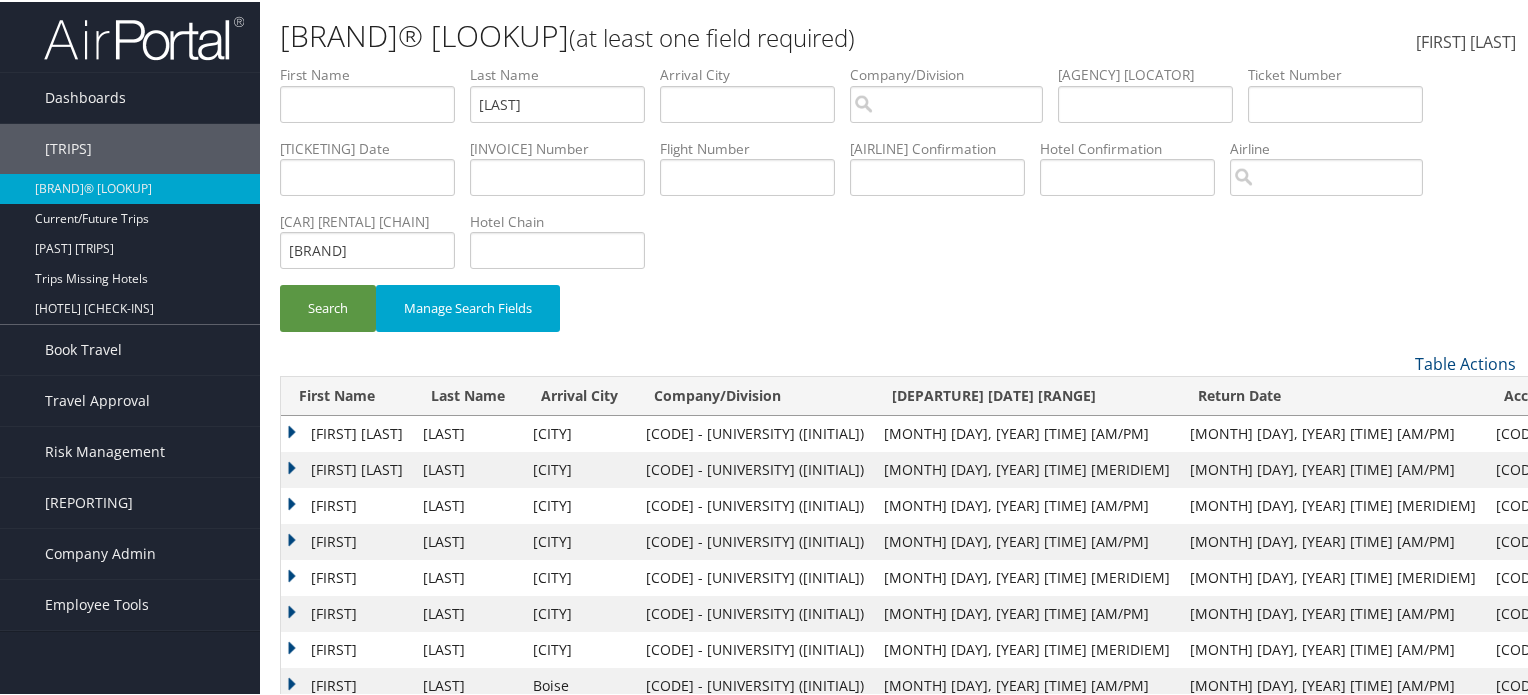 click on "ROGER A" at bounding box center [347, 468] 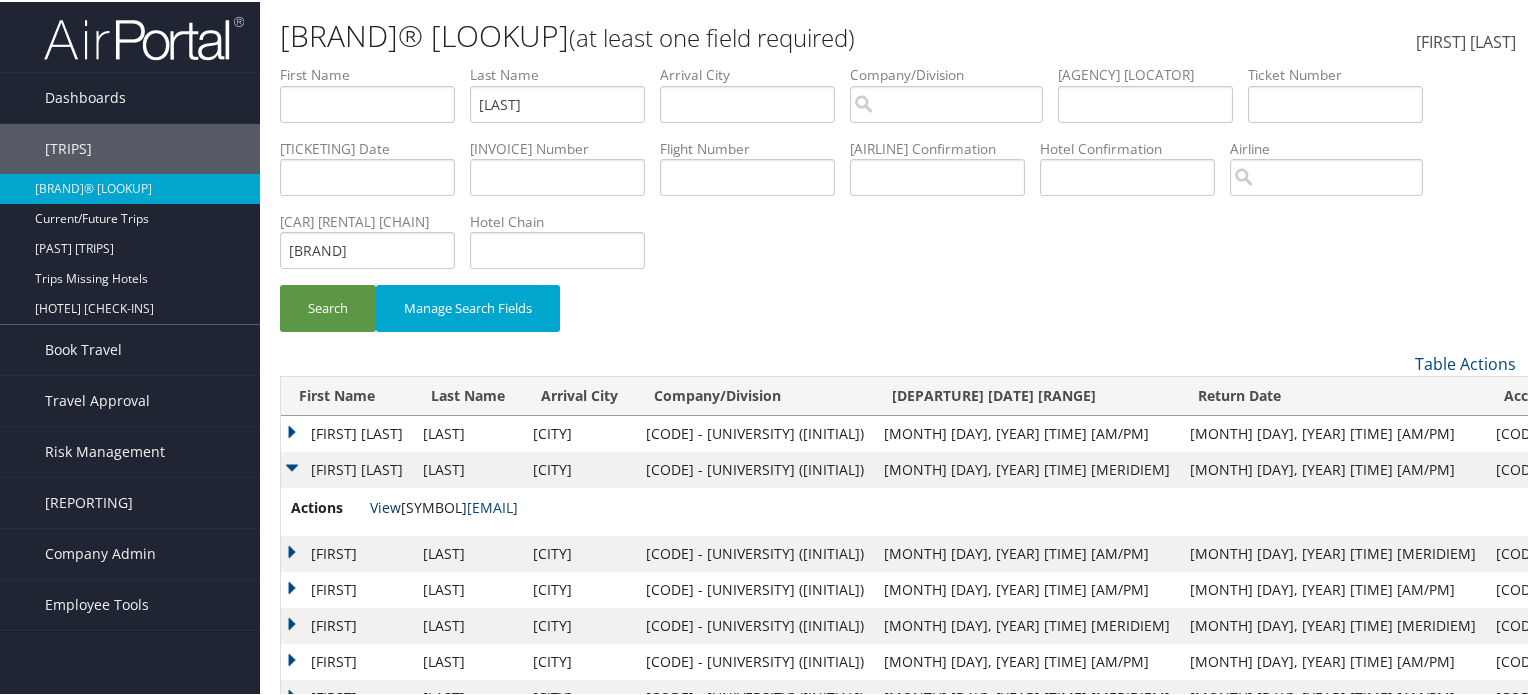 click on "View" at bounding box center (385, 505) 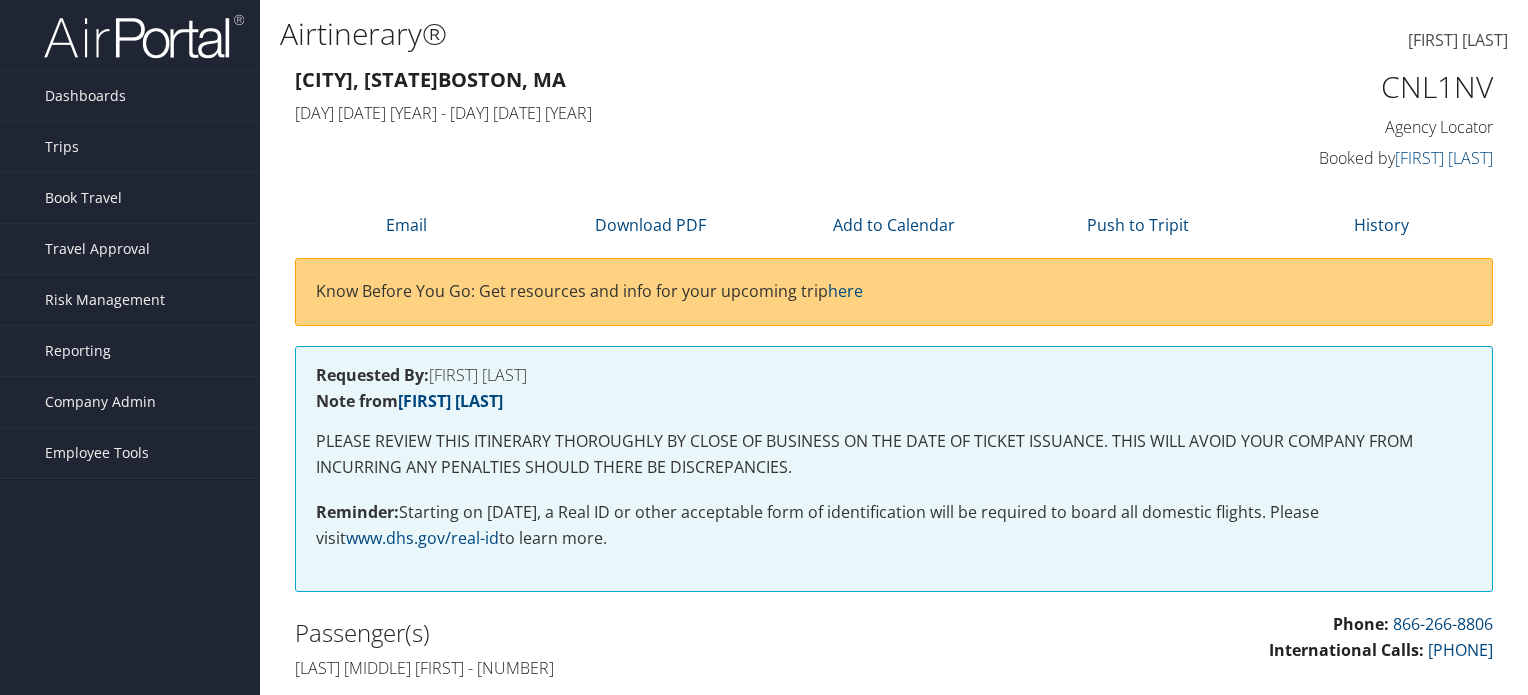 scroll, scrollTop: 0, scrollLeft: 0, axis: both 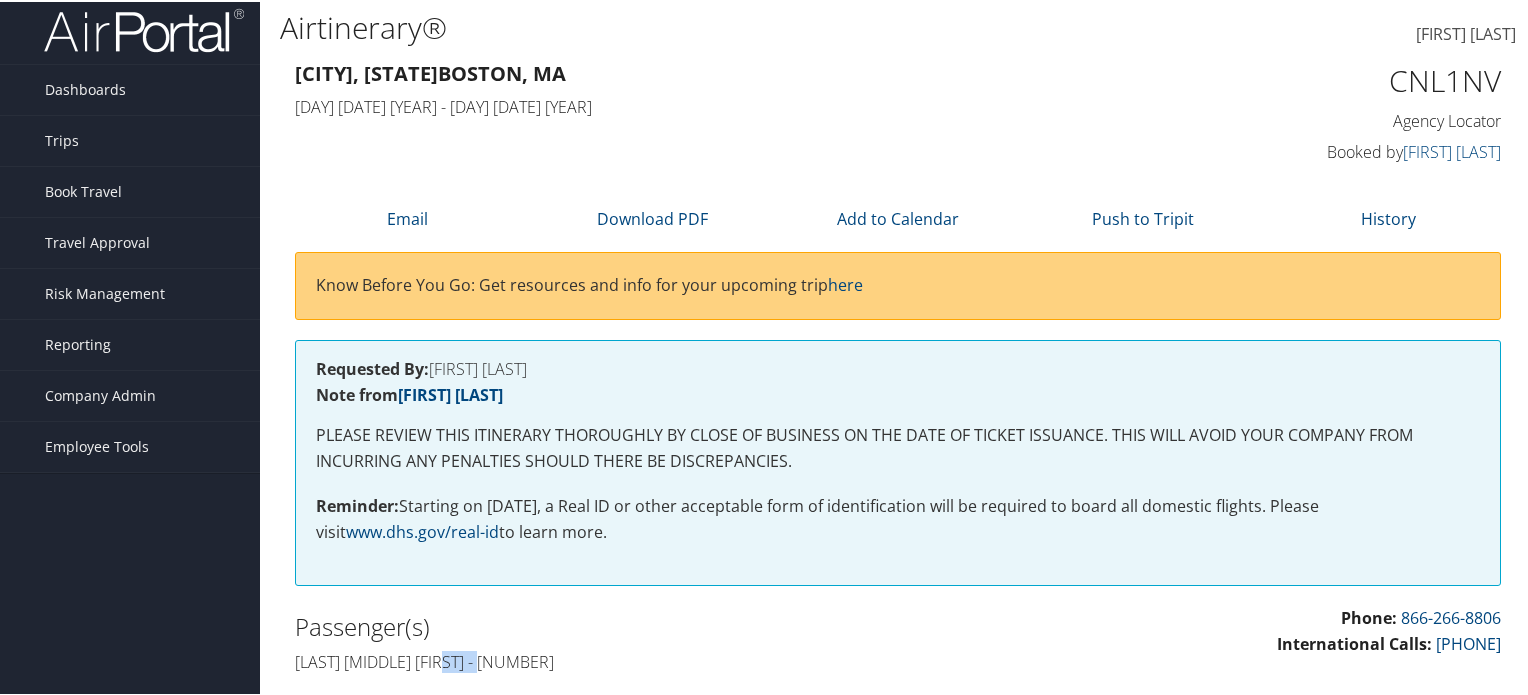 drag, startPoint x: 457, startPoint y: 680, endPoint x: 512, endPoint y: 670, distance: 55.9017 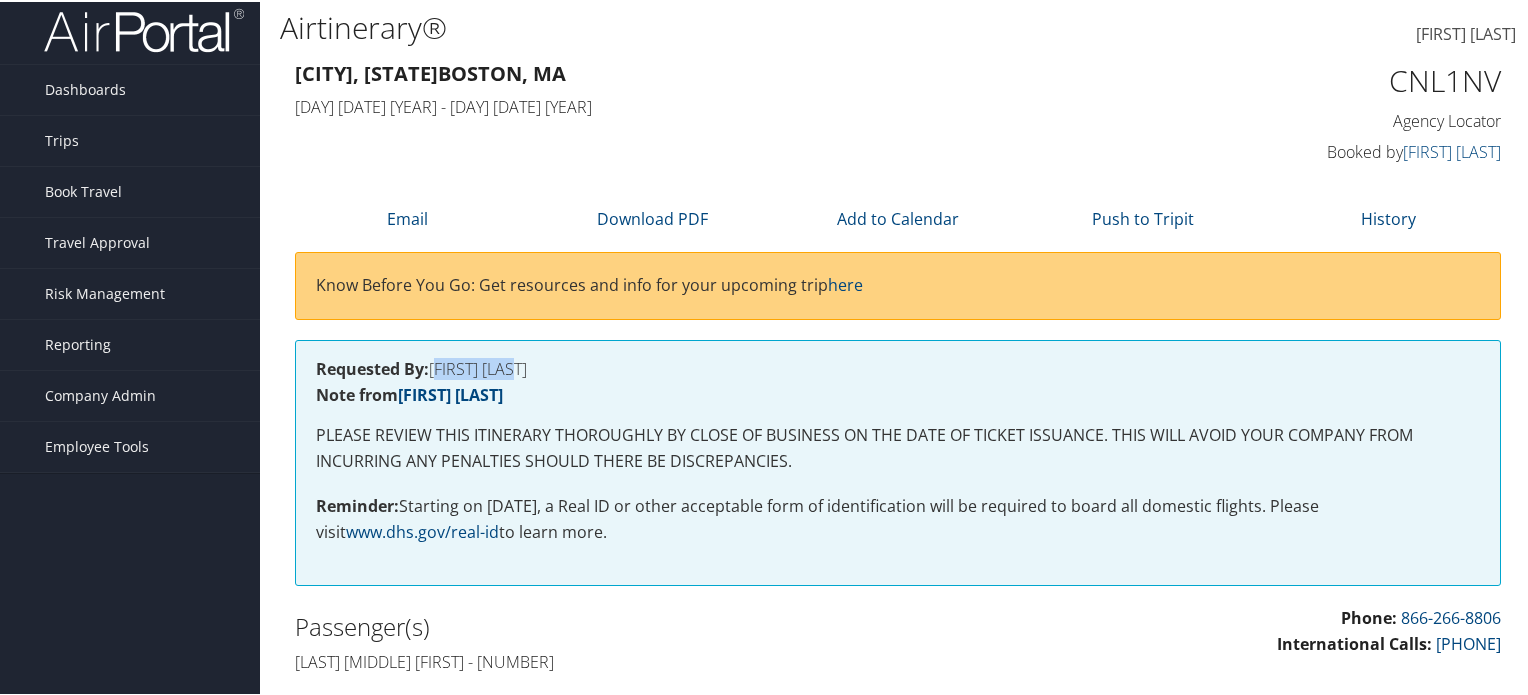 drag, startPoint x: 434, startPoint y: 373, endPoint x: 524, endPoint y: 379, distance: 90.199776 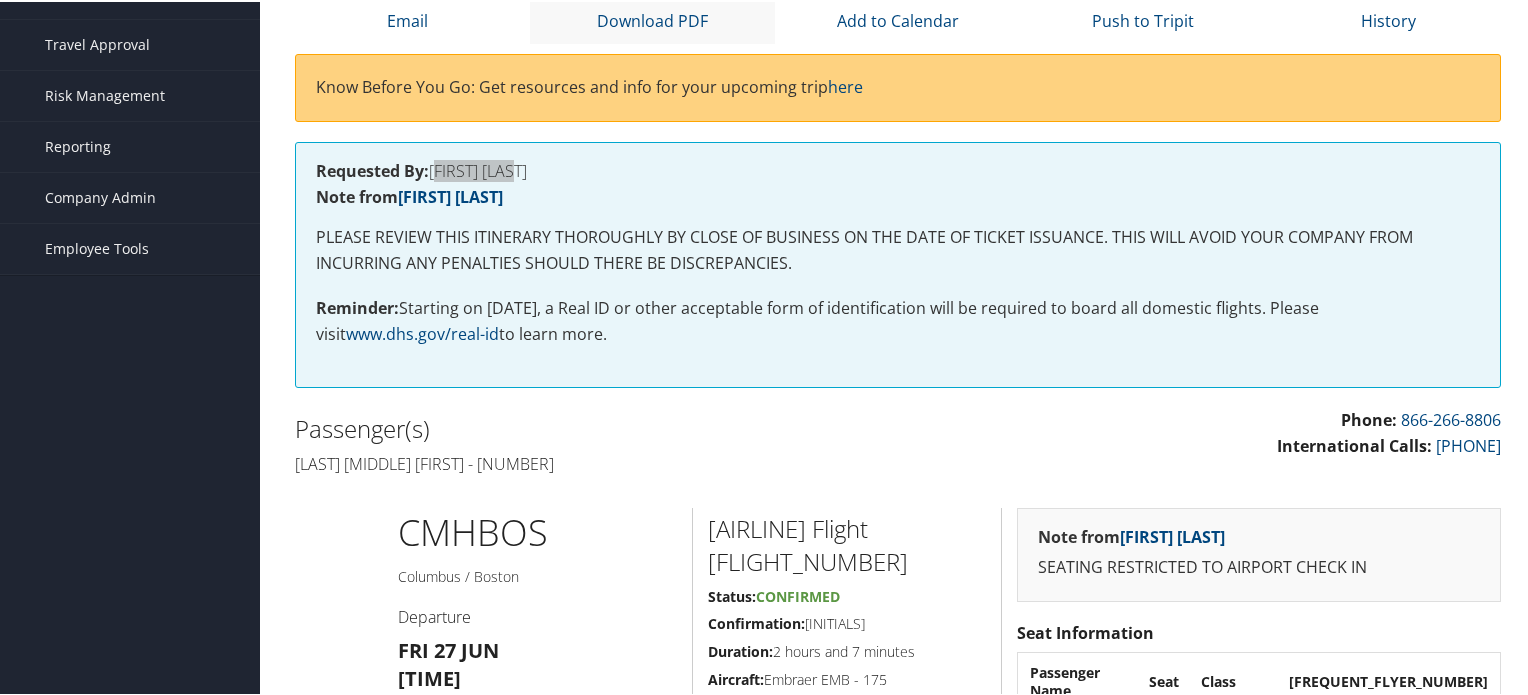 scroll, scrollTop: 0, scrollLeft: 0, axis: both 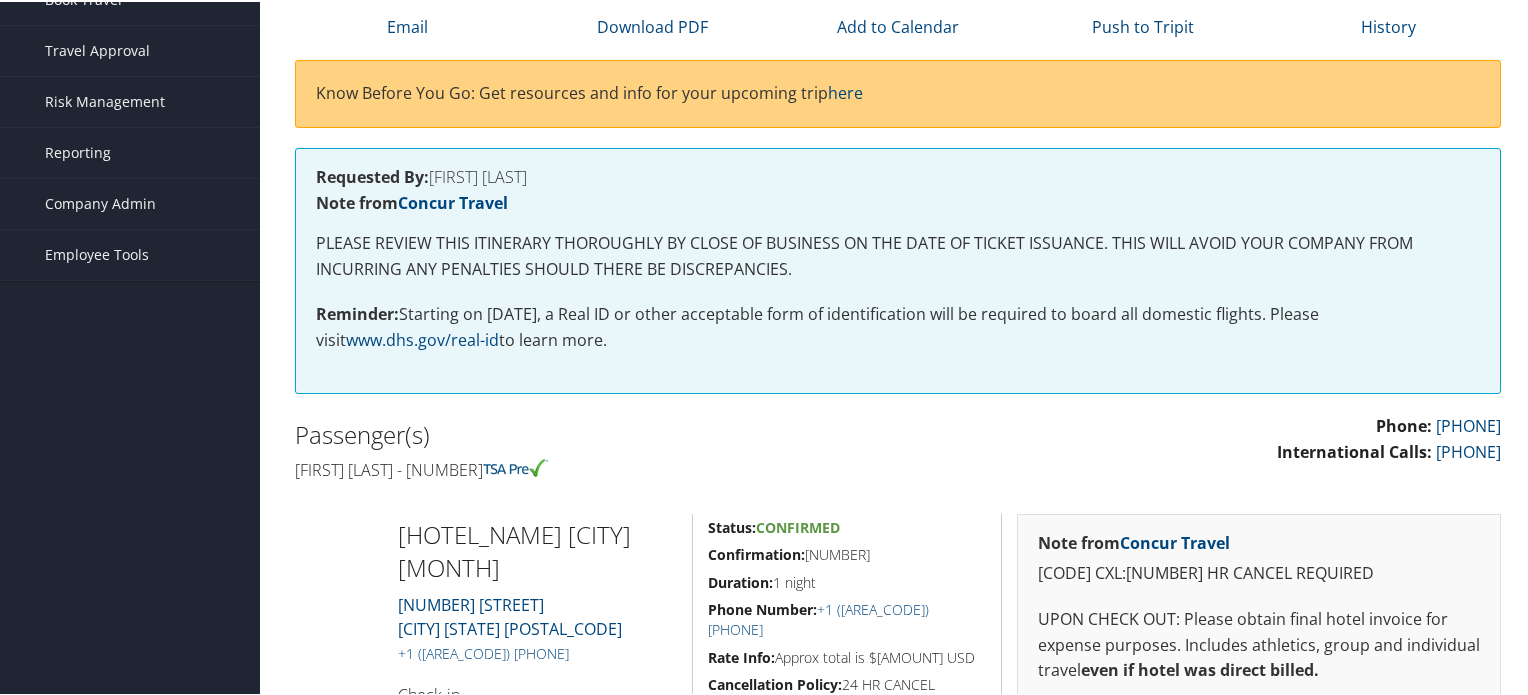 drag, startPoint x: 483, startPoint y: 479, endPoint x: 513, endPoint y: 480, distance: 30.016663 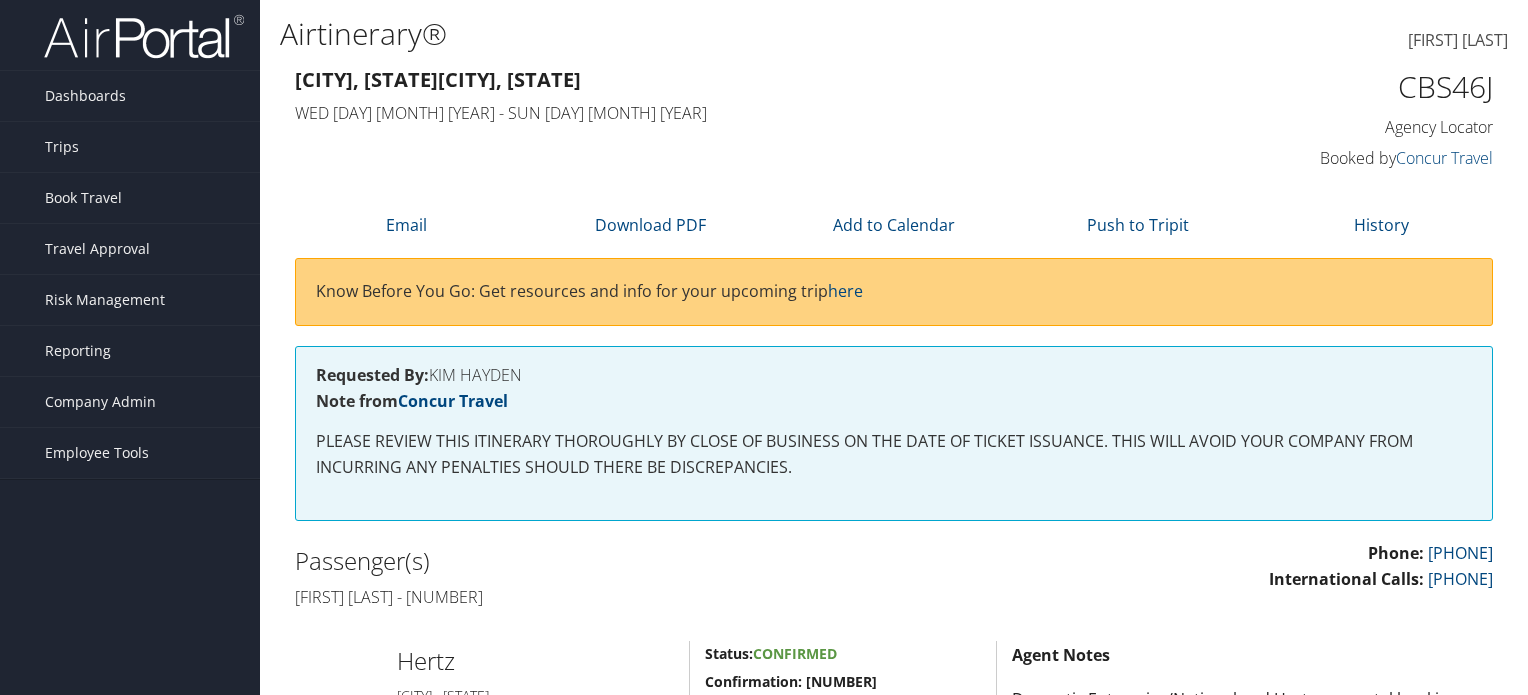 scroll, scrollTop: 0, scrollLeft: 0, axis: both 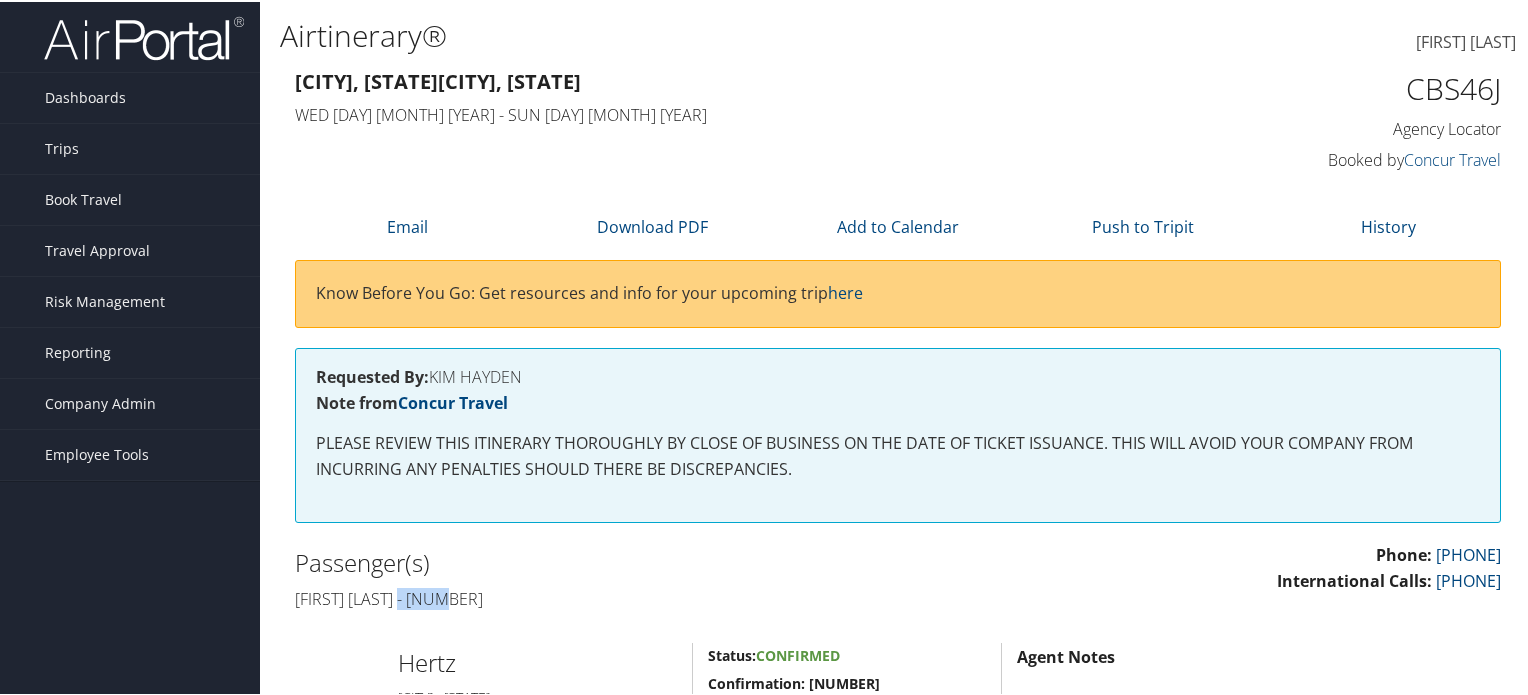drag, startPoint x: 417, startPoint y: 602, endPoint x: 487, endPoint y: 622, distance: 72.8011 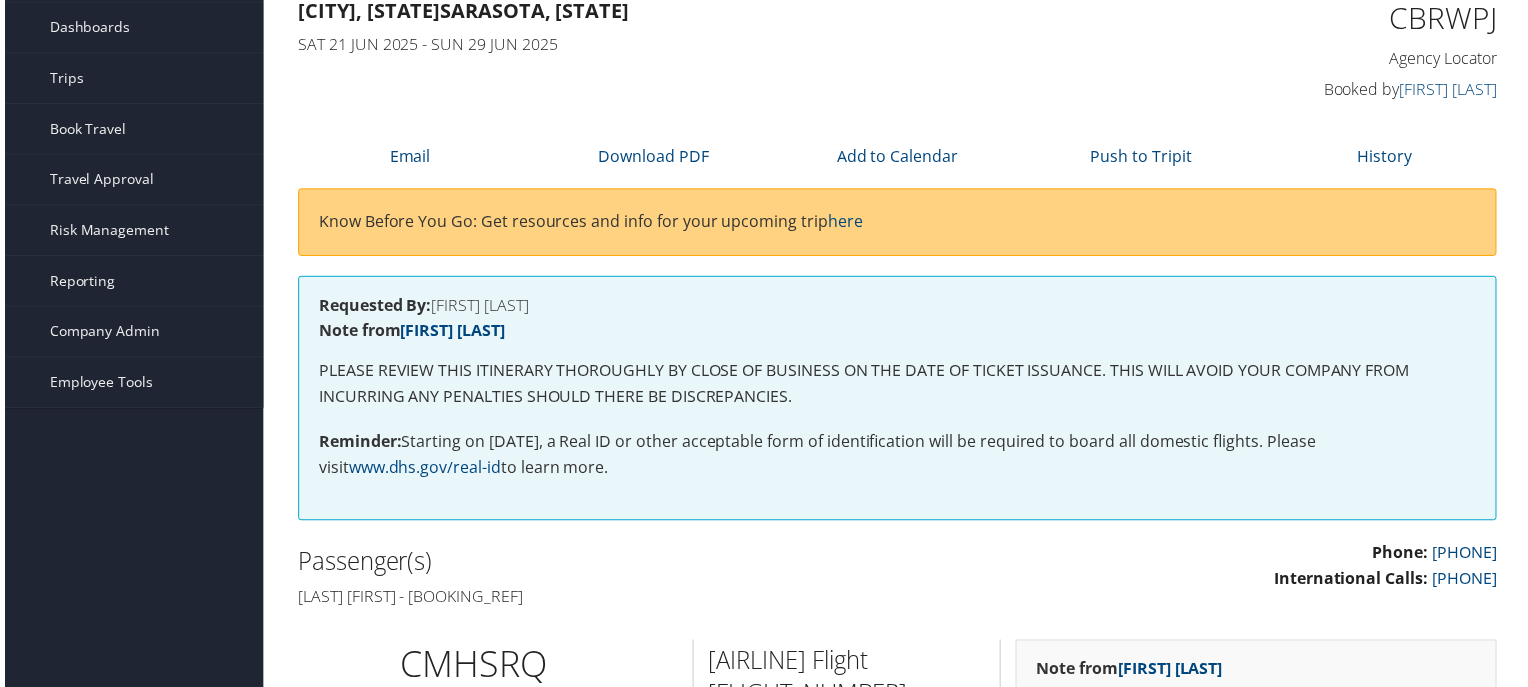 scroll, scrollTop: 100, scrollLeft: 0, axis: vertical 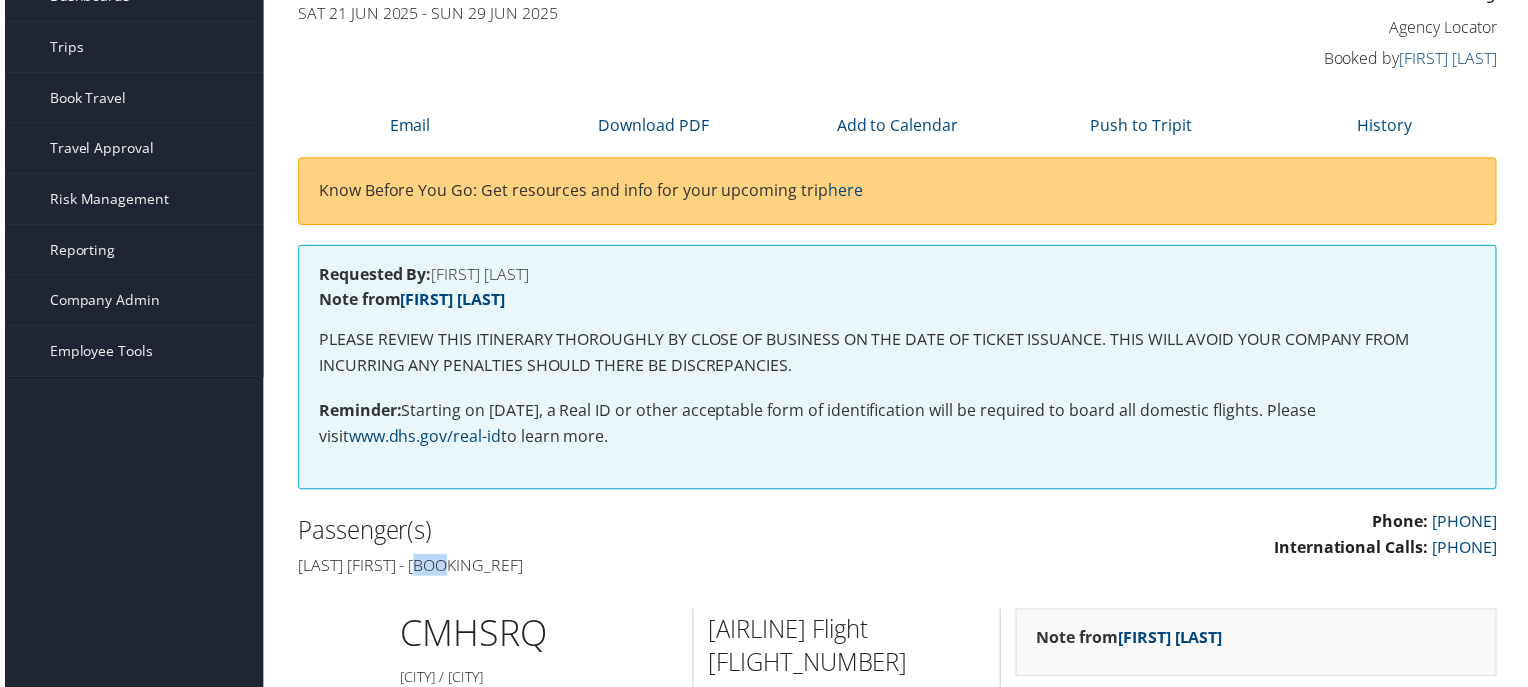drag, startPoint x: 441, startPoint y: 576, endPoint x: 475, endPoint y: 577, distance: 34.0147 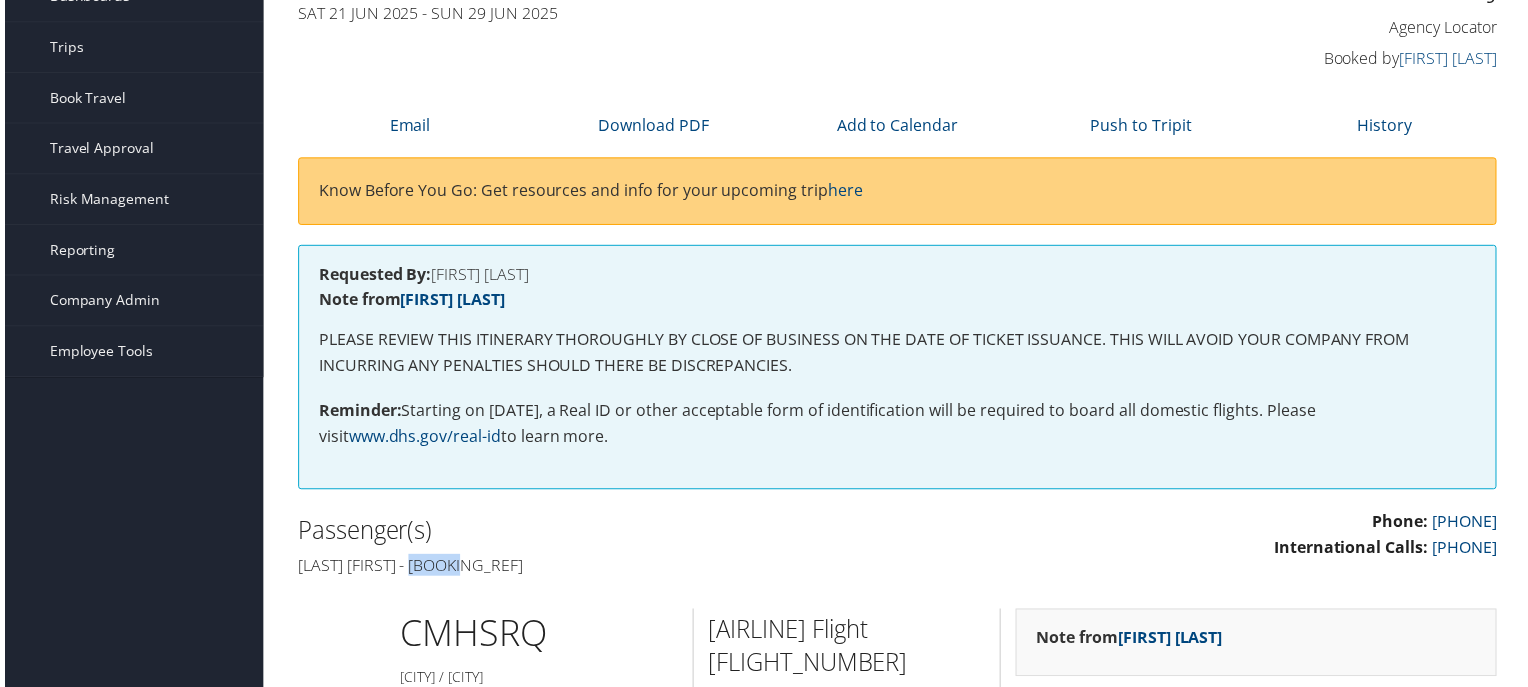 drag, startPoint x: 436, startPoint y: 581, endPoint x: 494, endPoint y: 579, distance: 58.034473 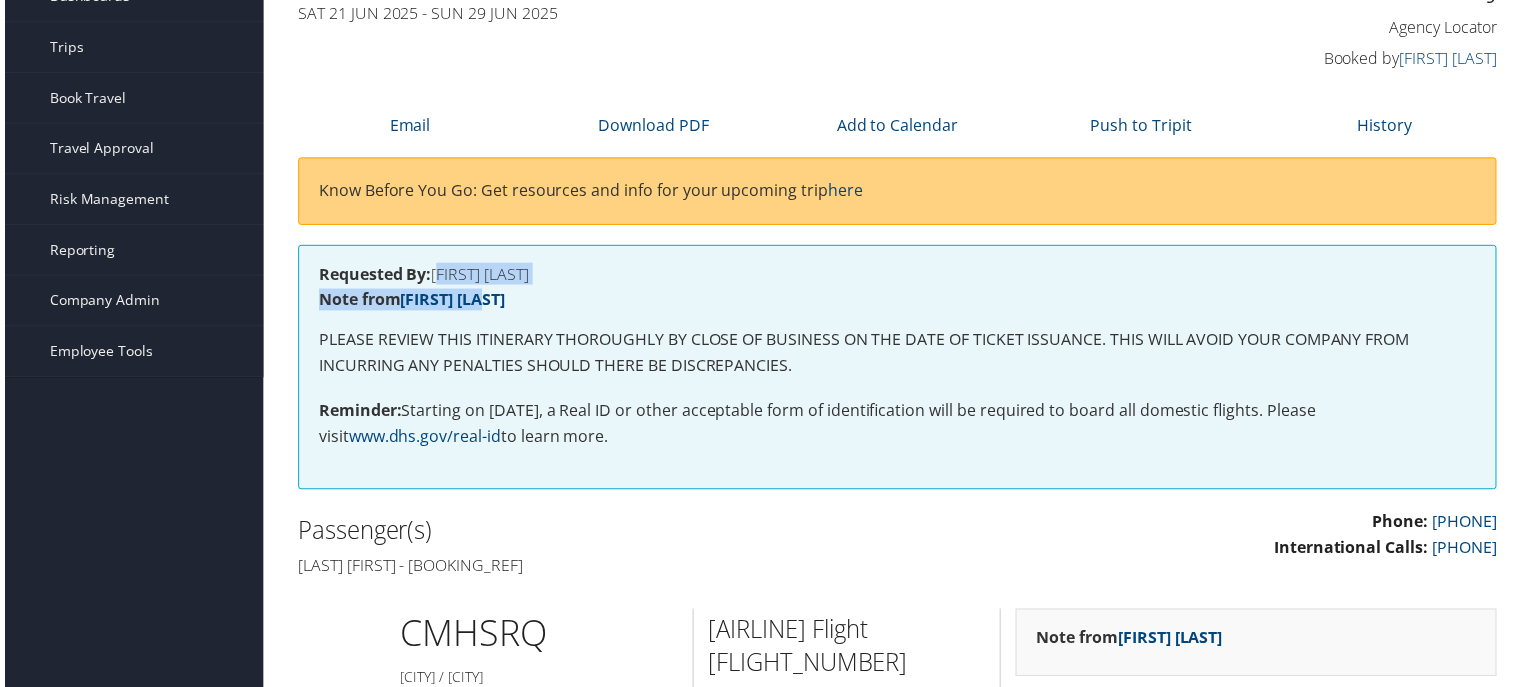 drag, startPoint x: 433, startPoint y: 285, endPoint x: 594, endPoint y: 292, distance: 161.1521 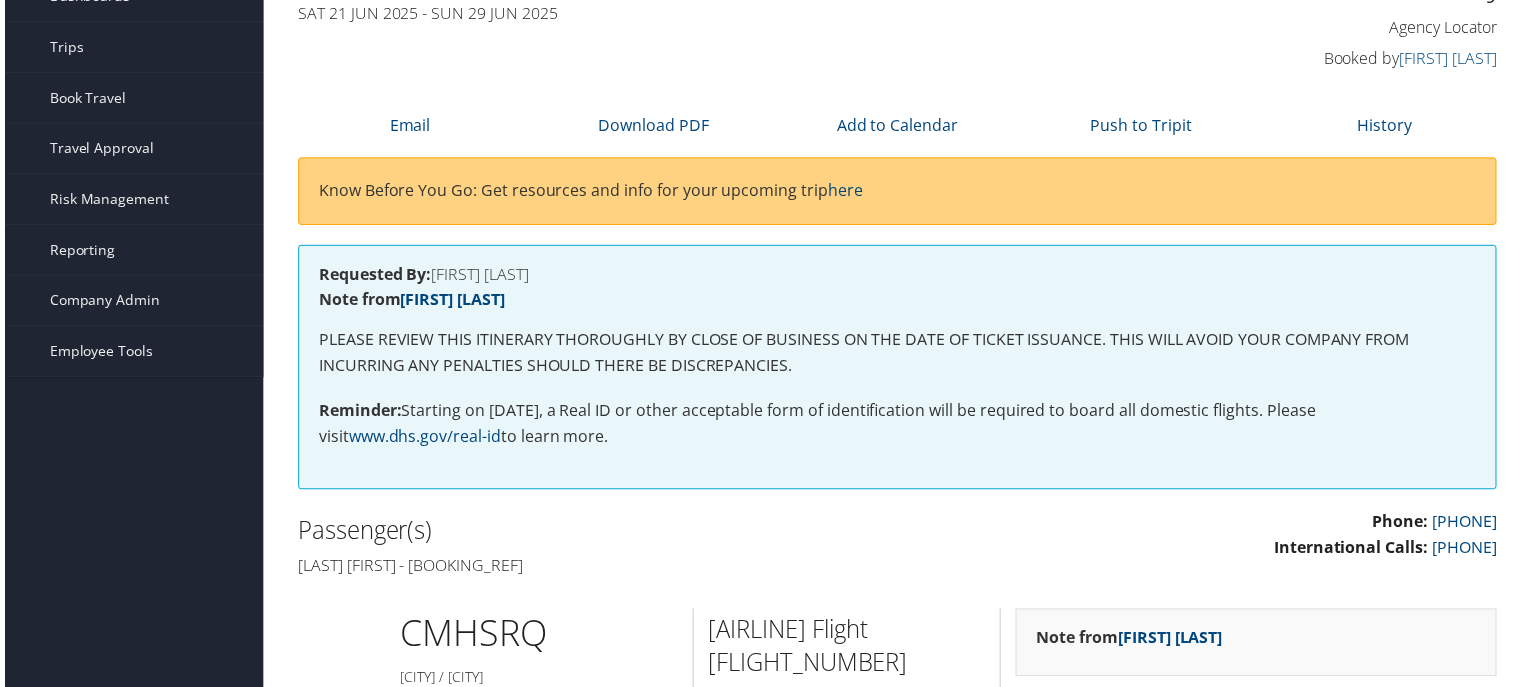 drag, startPoint x: 435, startPoint y: 282, endPoint x: 559, endPoint y: 281, distance: 124.004036 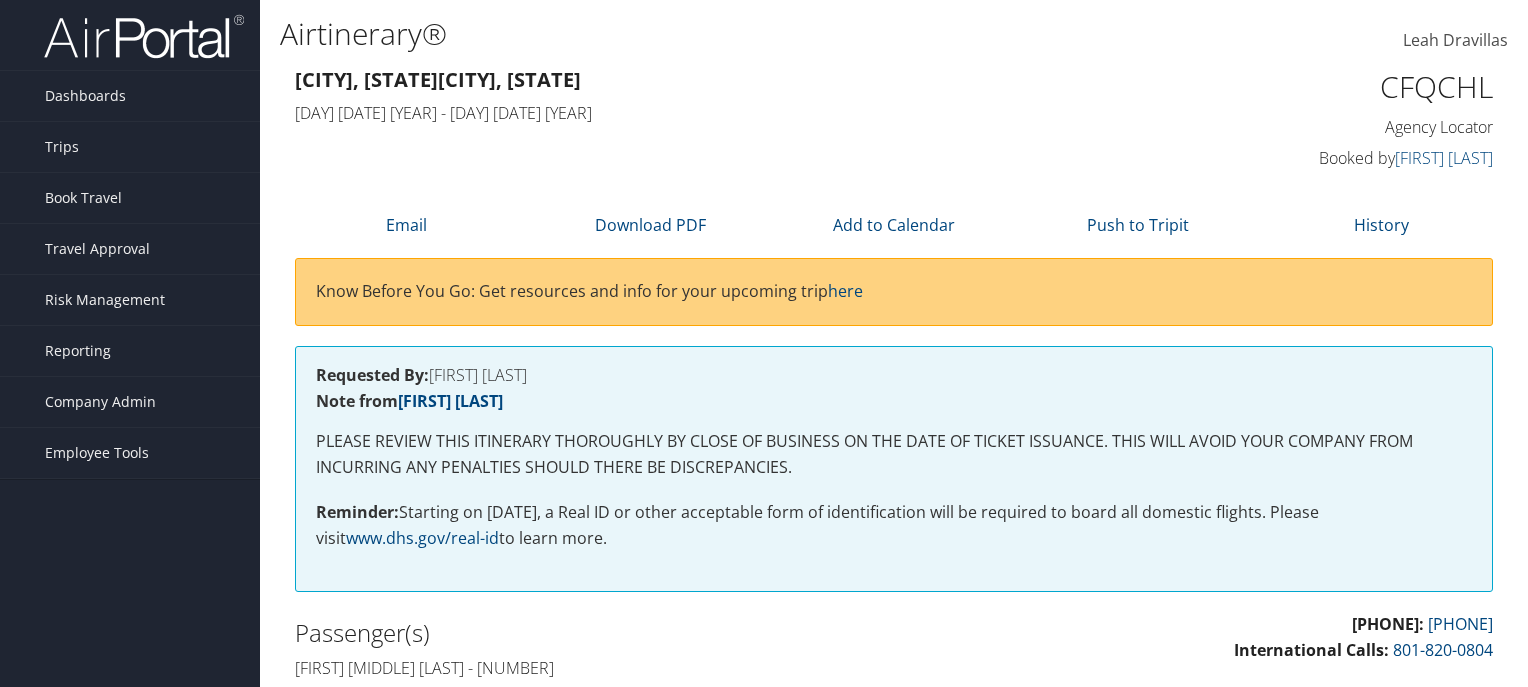 scroll, scrollTop: 0, scrollLeft: 0, axis: both 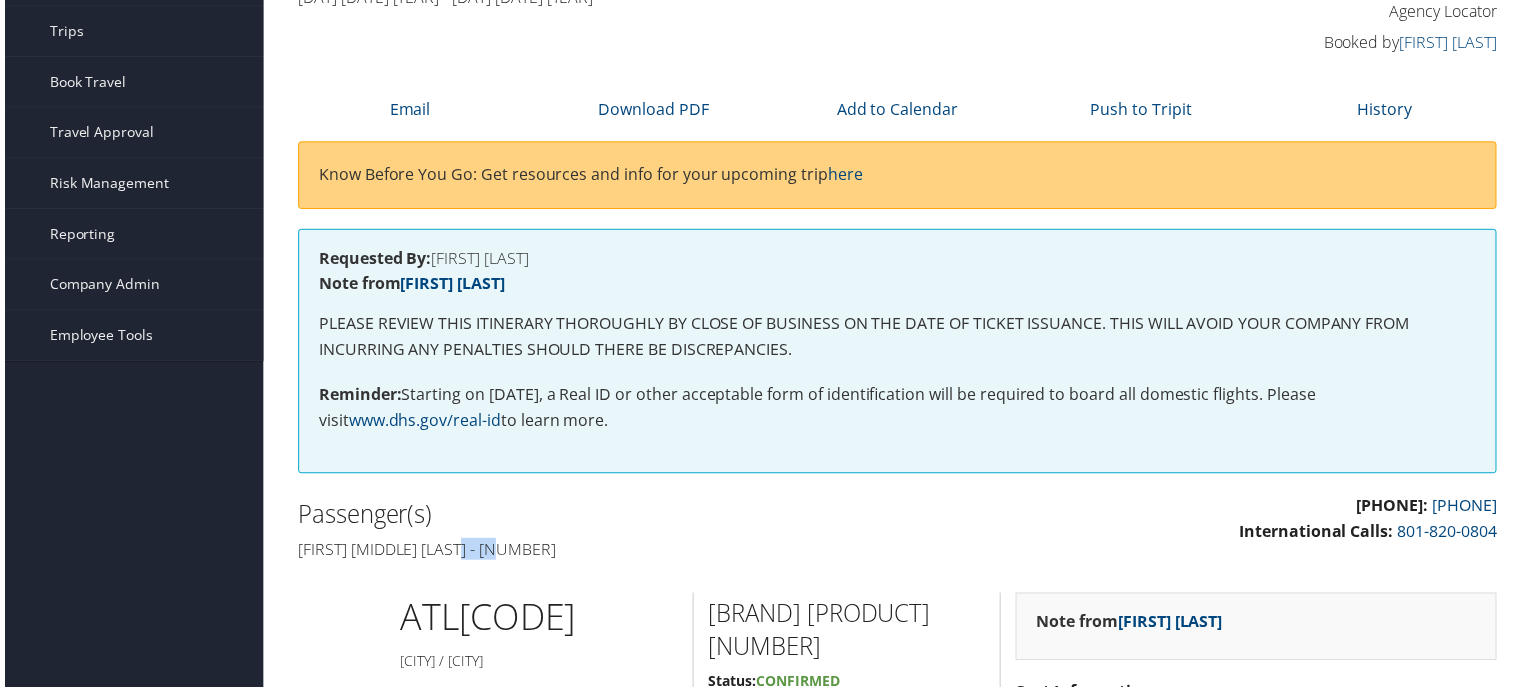 drag, startPoint x: 471, startPoint y: 674, endPoint x: 531, endPoint y: 567, distance: 122.67436 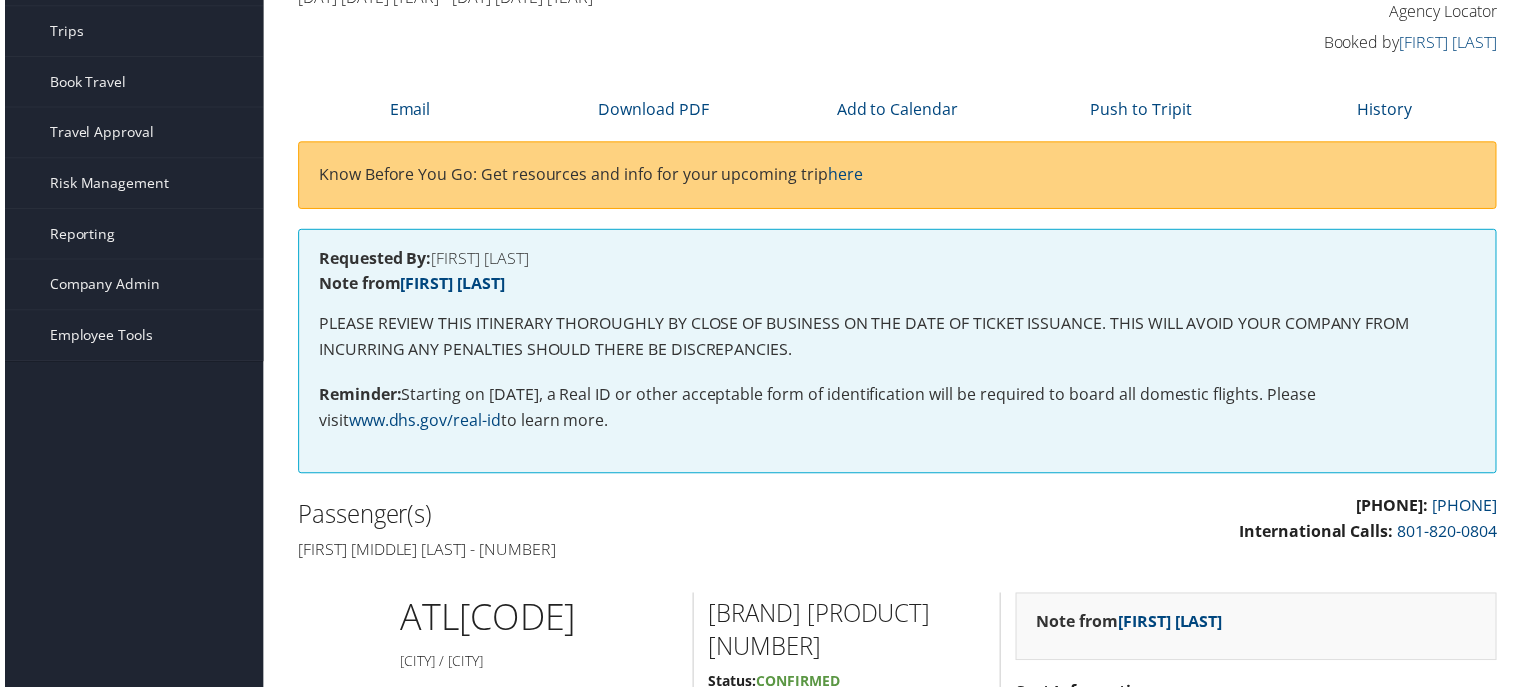click on "Requested By:  ALEXIS PARSONS" at bounding box center [898, 259] 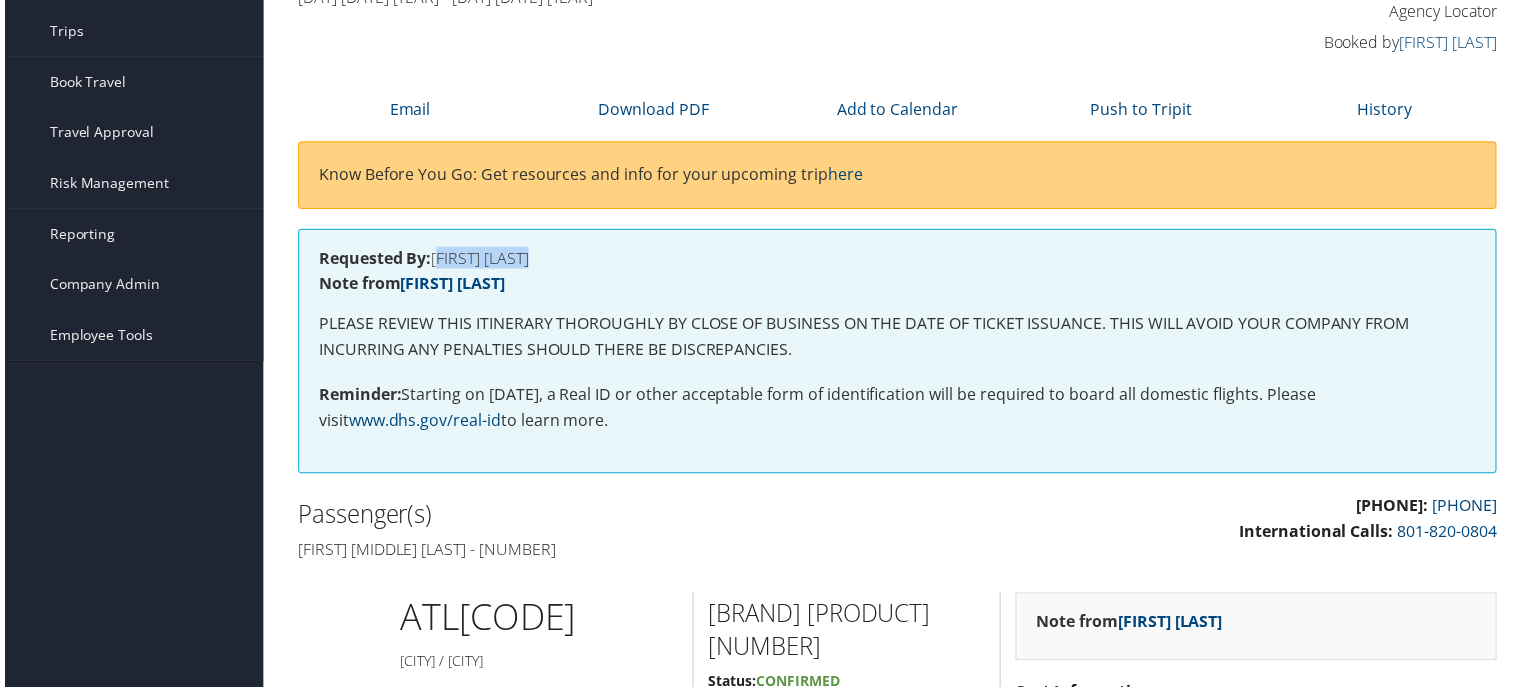 drag, startPoint x: 435, startPoint y: 267, endPoint x: 549, endPoint y: 263, distance: 114.07015 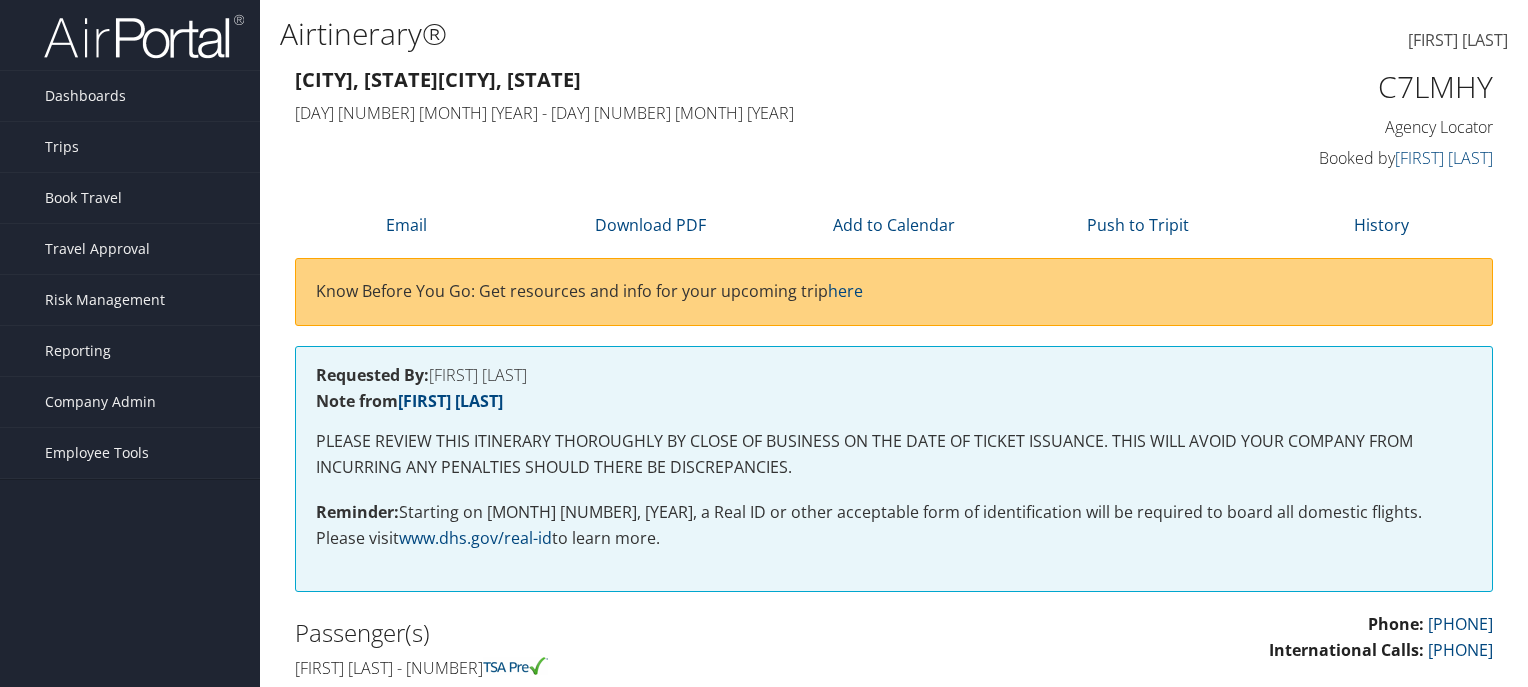 scroll, scrollTop: 0, scrollLeft: 0, axis: both 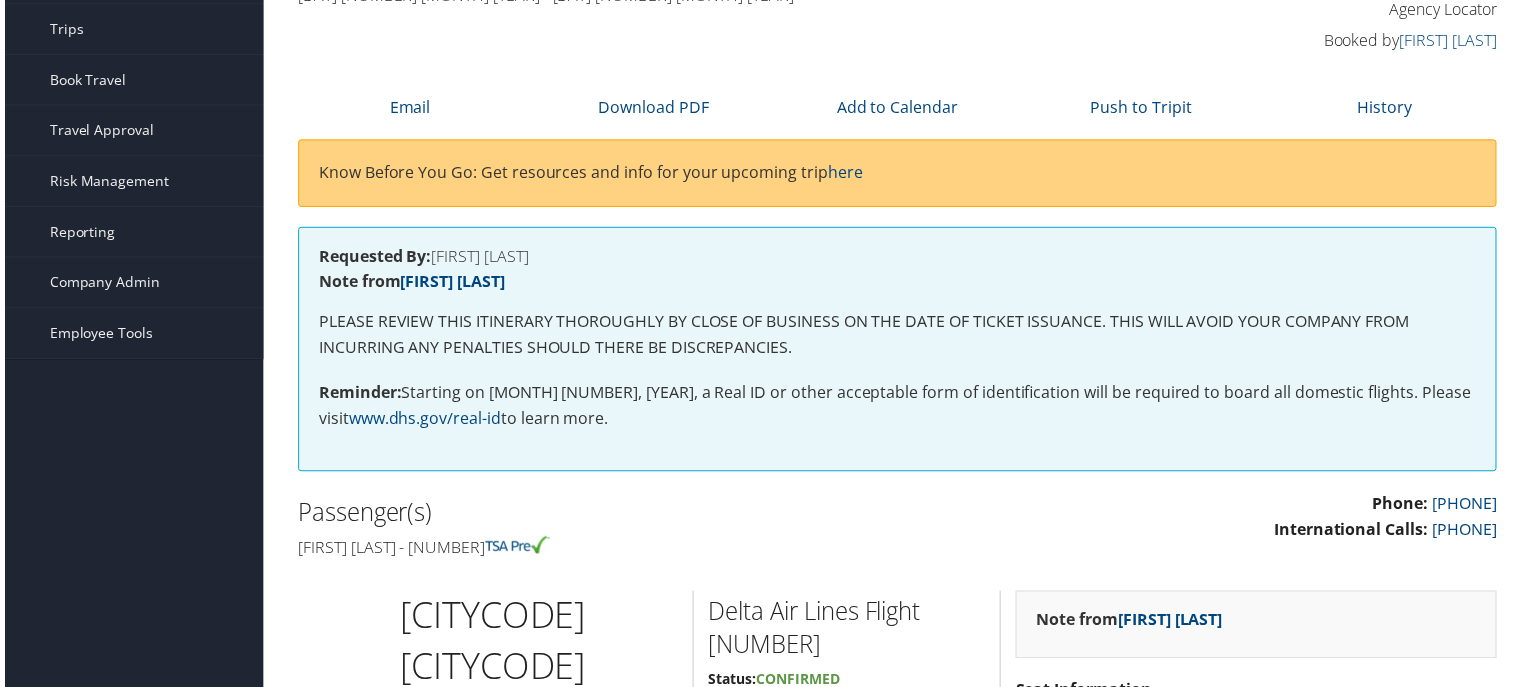 drag, startPoint x: 520, startPoint y: 675, endPoint x: 532, endPoint y: 557, distance: 118.6086 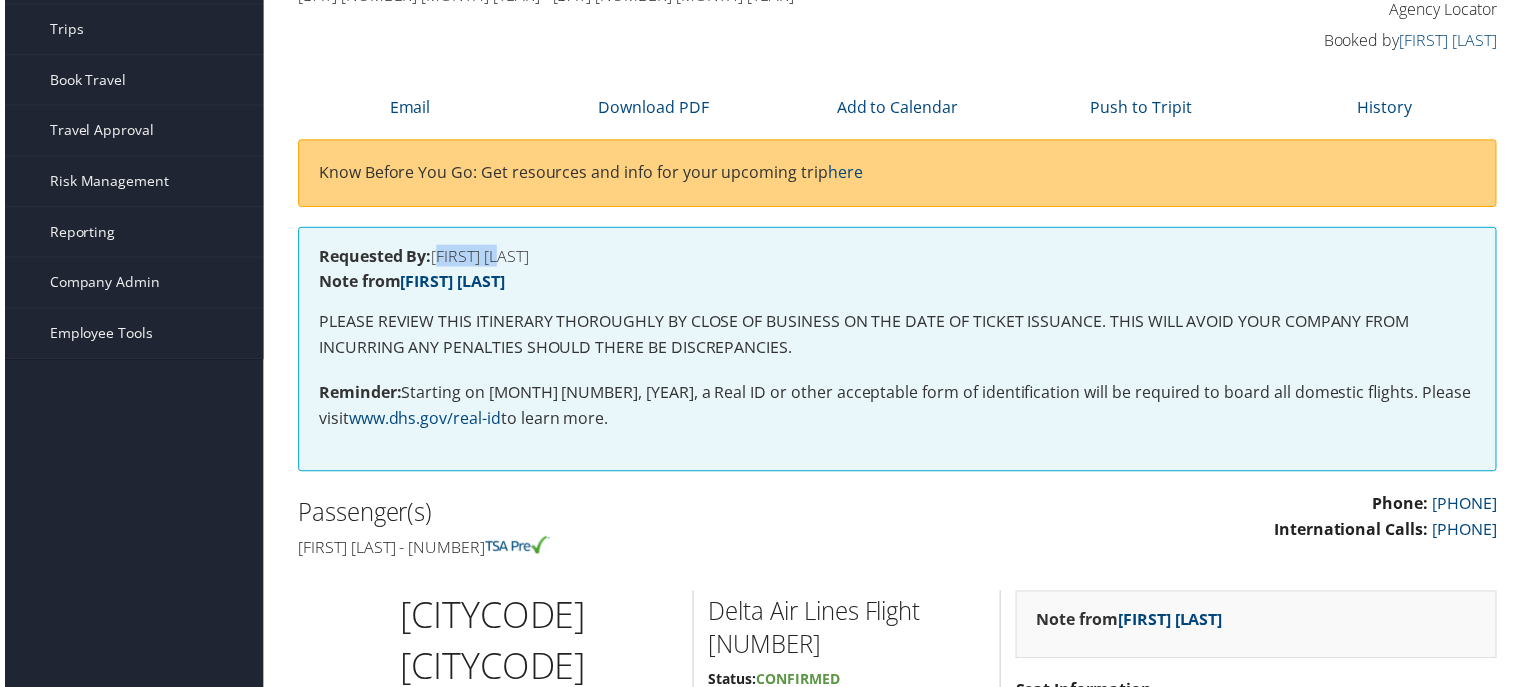 drag, startPoint x: 433, startPoint y: 271, endPoint x: 512, endPoint y: 270, distance: 79.00633 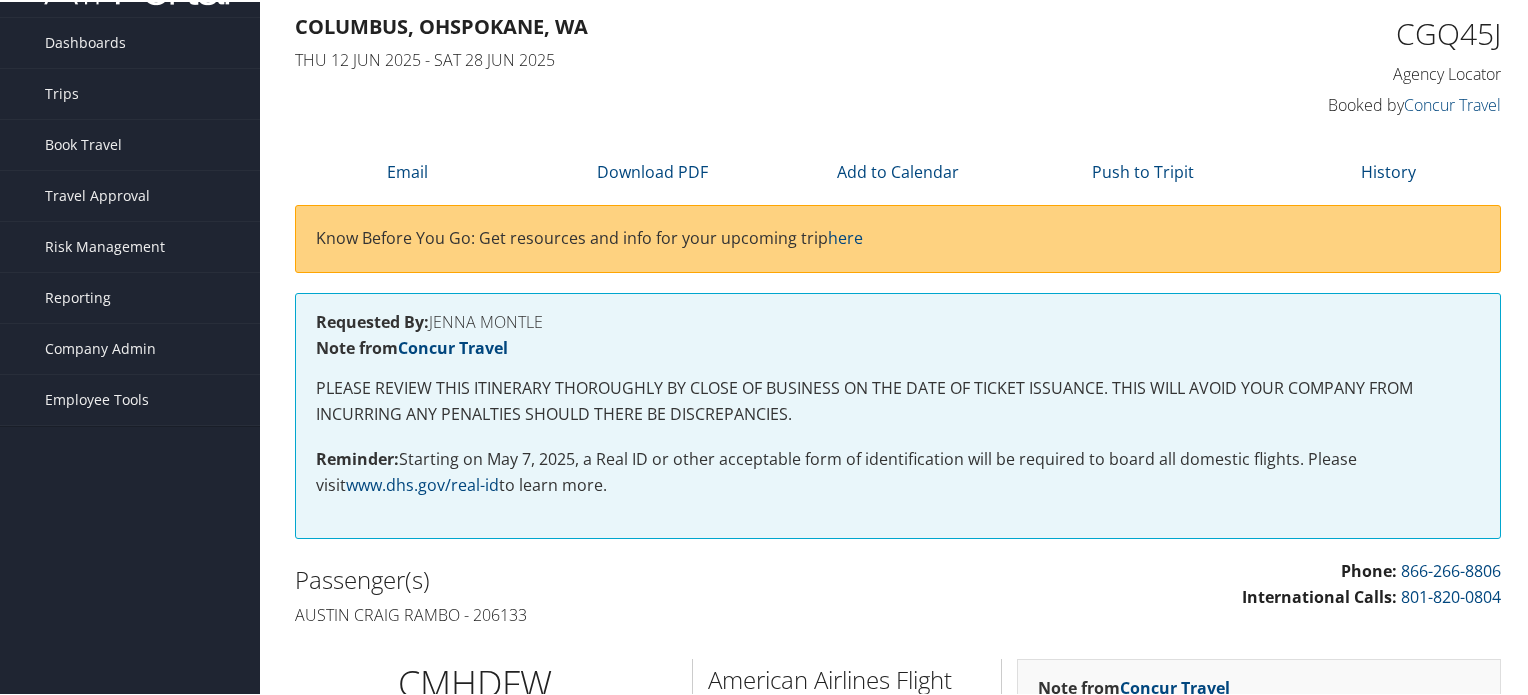 scroll, scrollTop: 100, scrollLeft: 0, axis: vertical 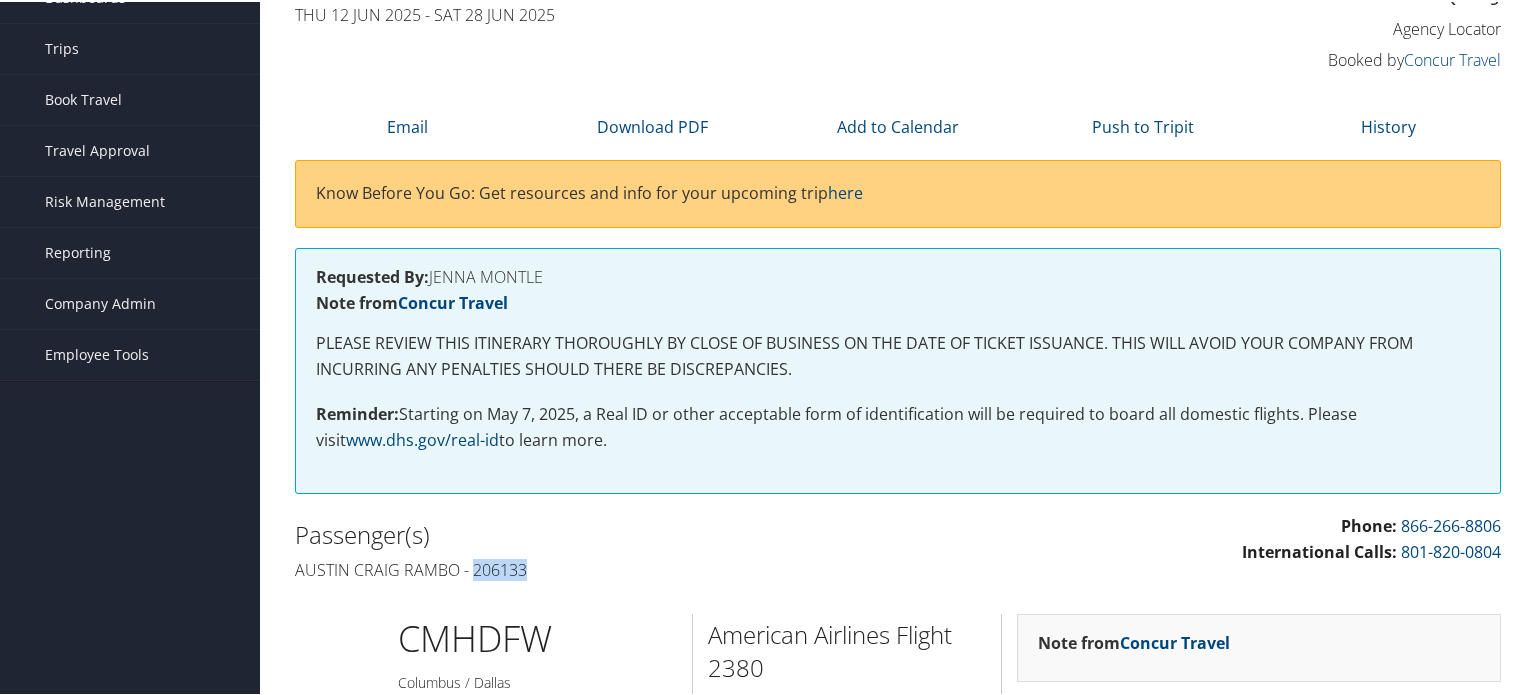 drag, startPoint x: 470, startPoint y: 574, endPoint x: 521, endPoint y: 570, distance: 51.156624 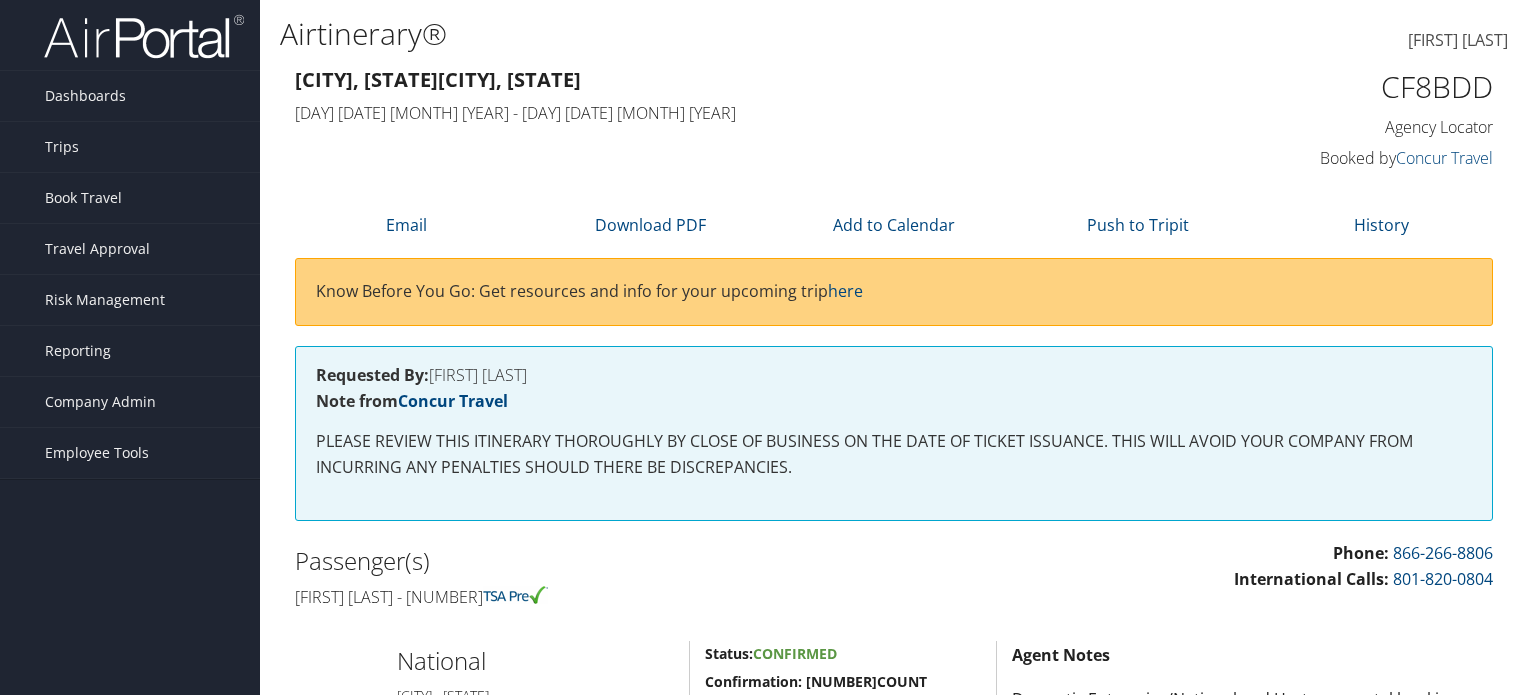 scroll, scrollTop: 0, scrollLeft: 0, axis: both 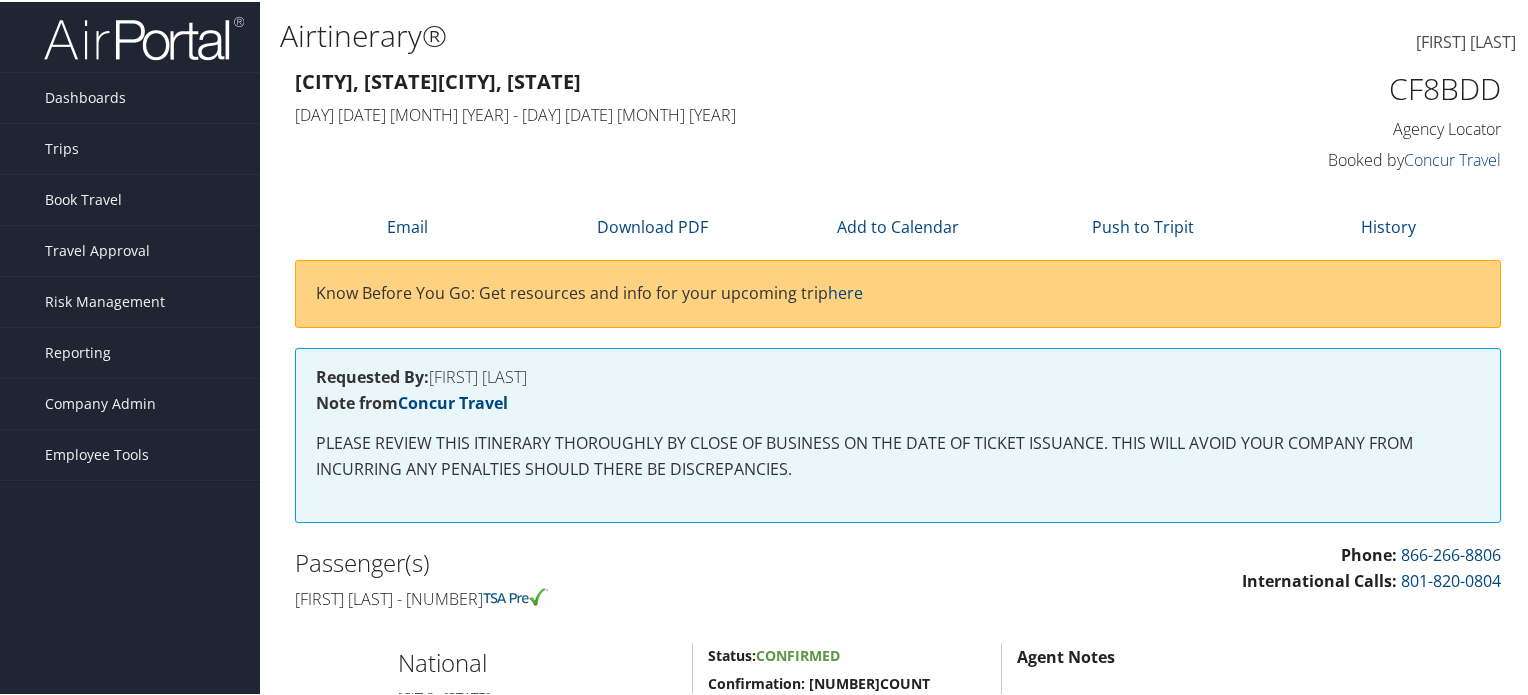 drag, startPoint x: 487, startPoint y: 606, endPoint x: 538, endPoint y: 608, distance: 51.0392 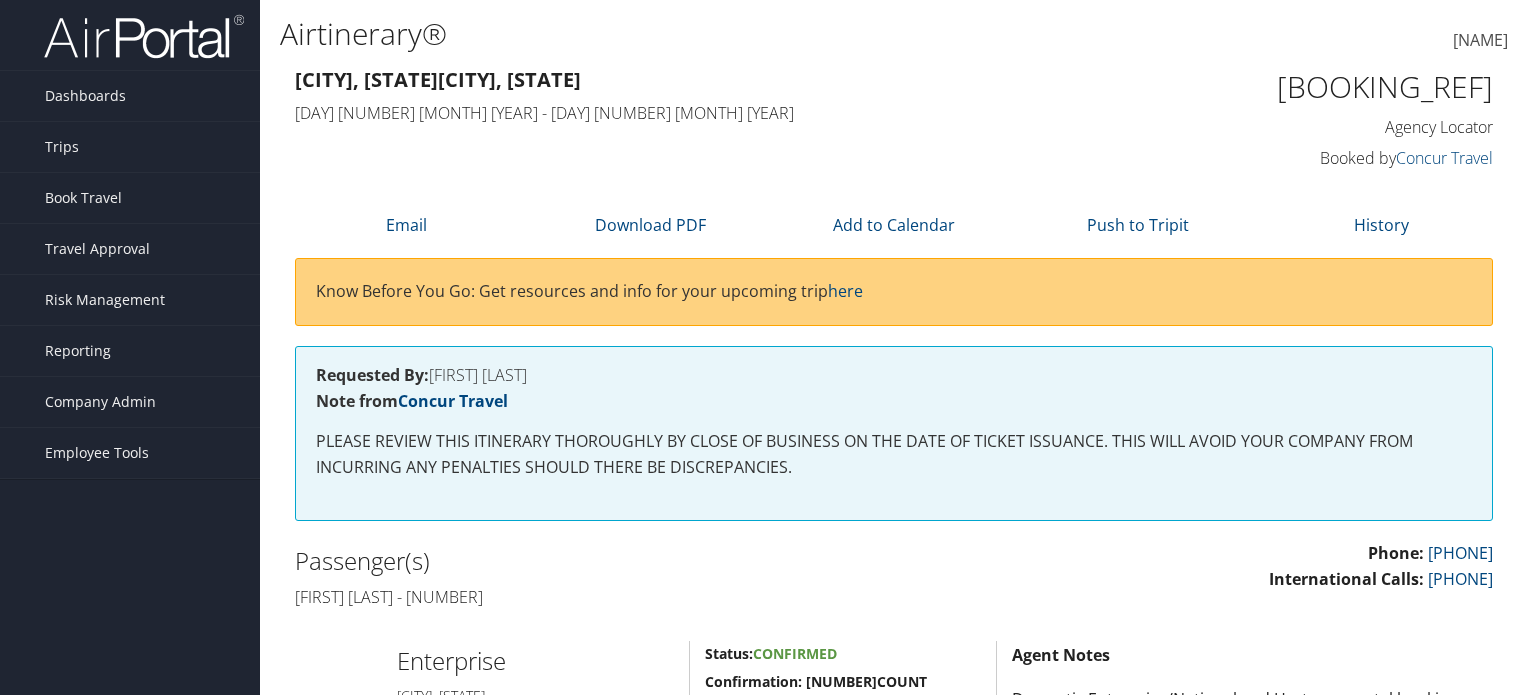 scroll, scrollTop: 0, scrollLeft: 0, axis: both 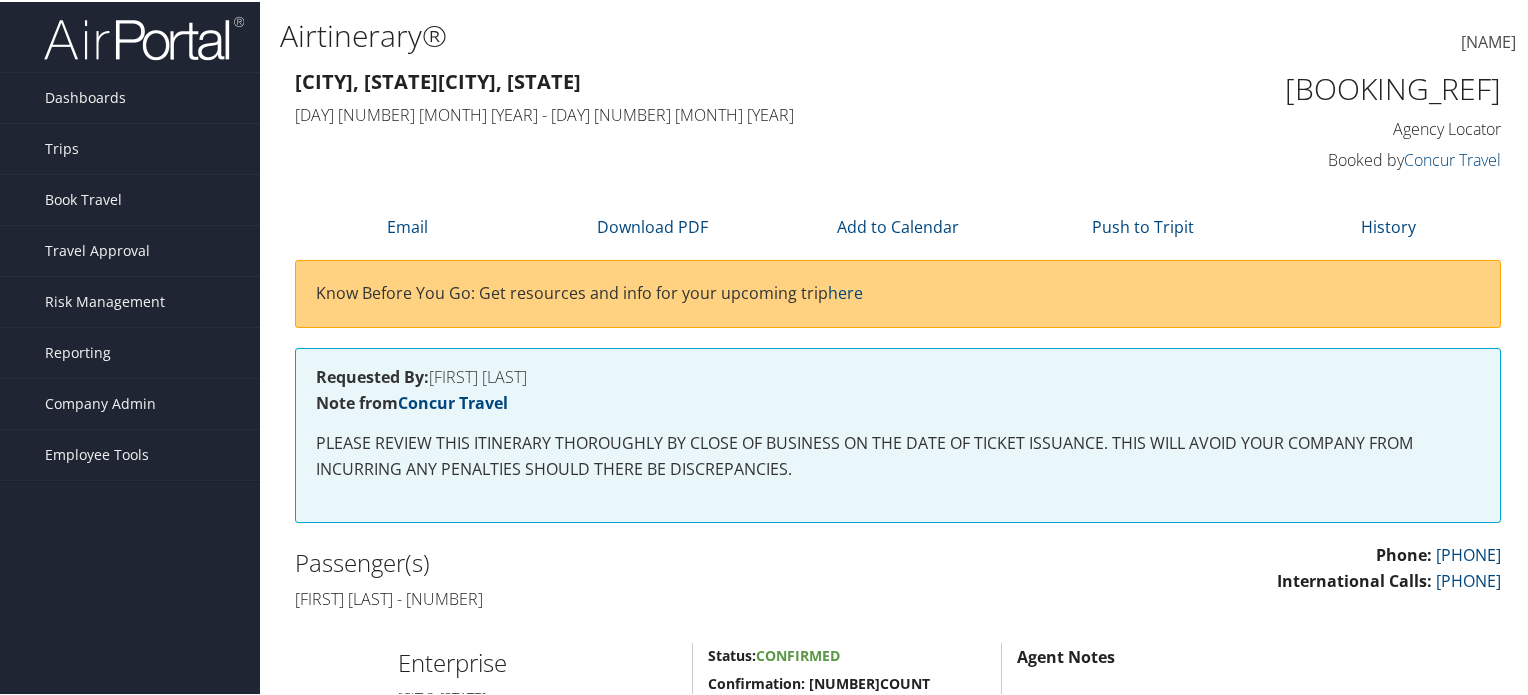 drag, startPoint x: 496, startPoint y: 608, endPoint x: 548, endPoint y: 601, distance: 52.46904 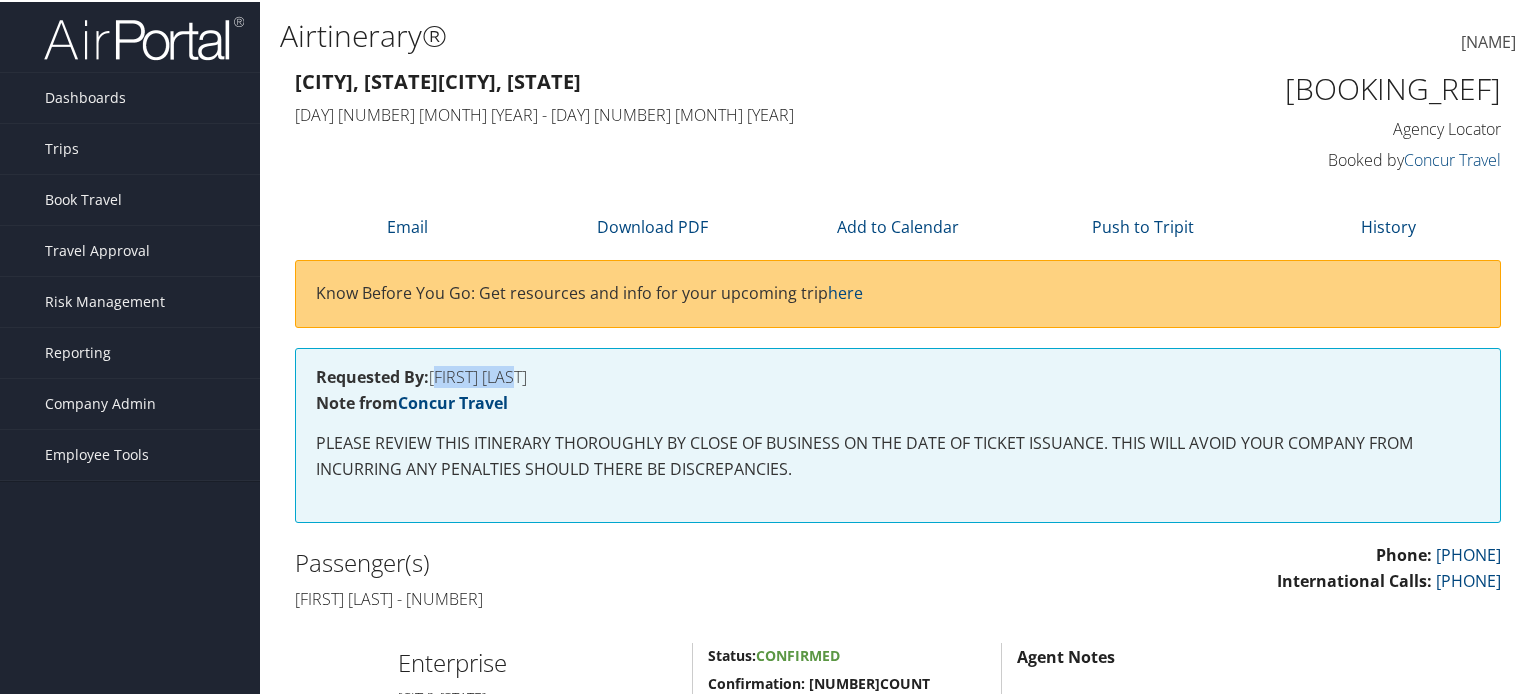 drag, startPoint x: 432, startPoint y: 382, endPoint x: 548, endPoint y: 383, distance: 116.00431 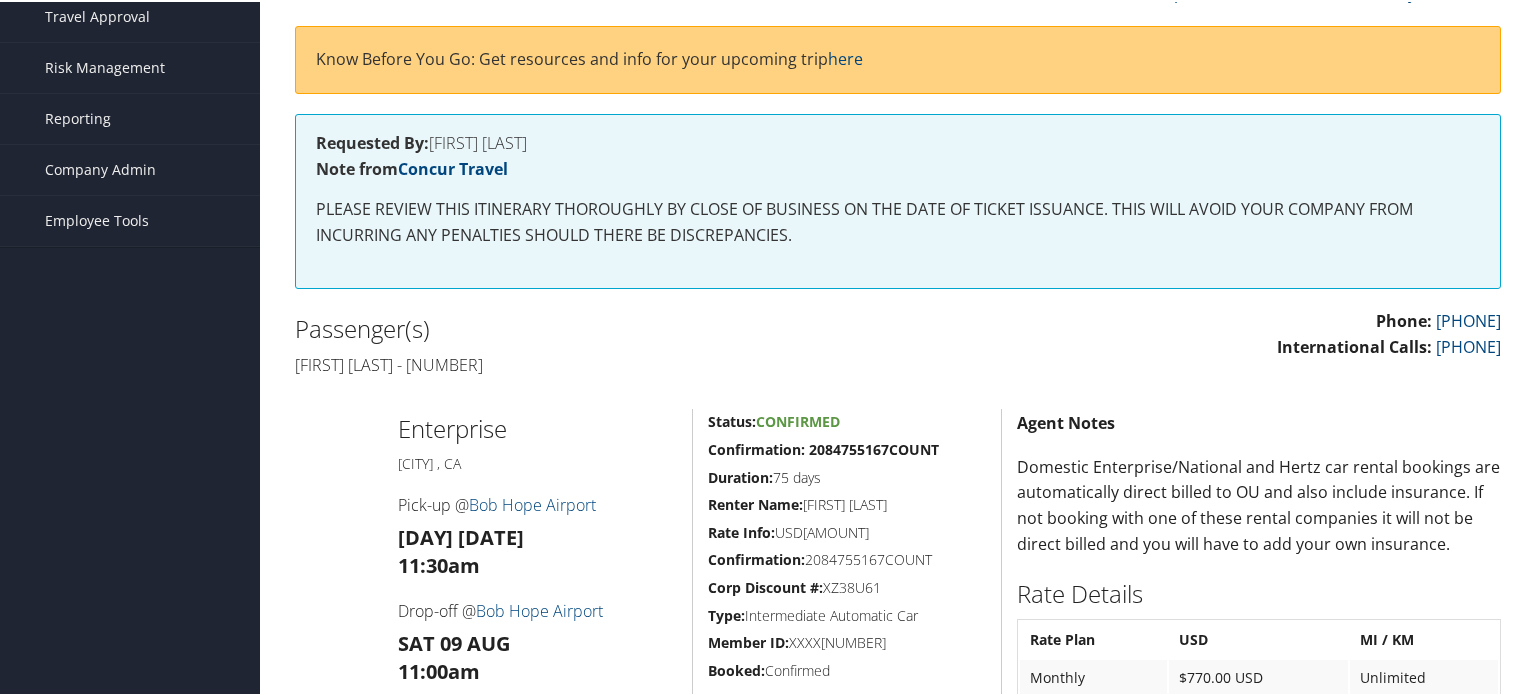 scroll, scrollTop: 200, scrollLeft: 0, axis: vertical 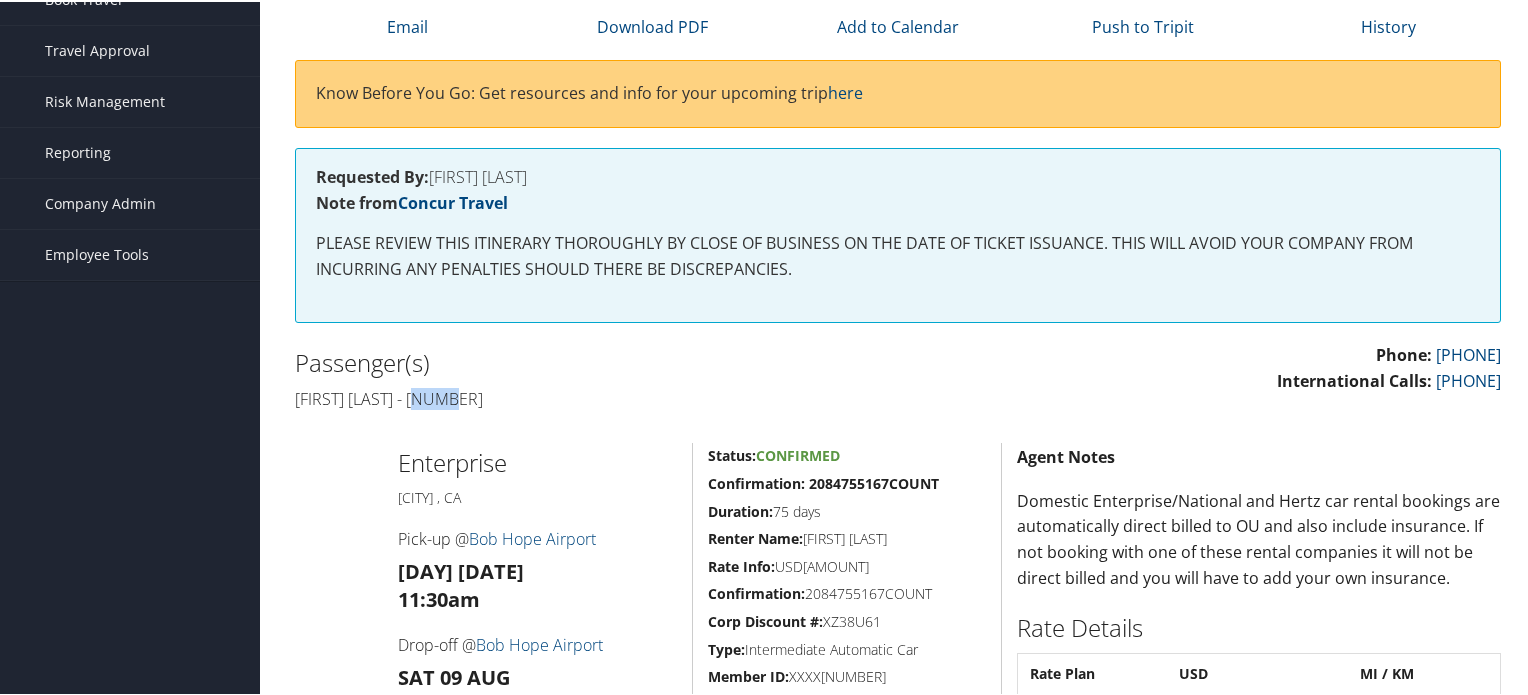 drag, startPoint x: 444, startPoint y: 409, endPoint x: 476, endPoint y: 407, distance: 32.06244 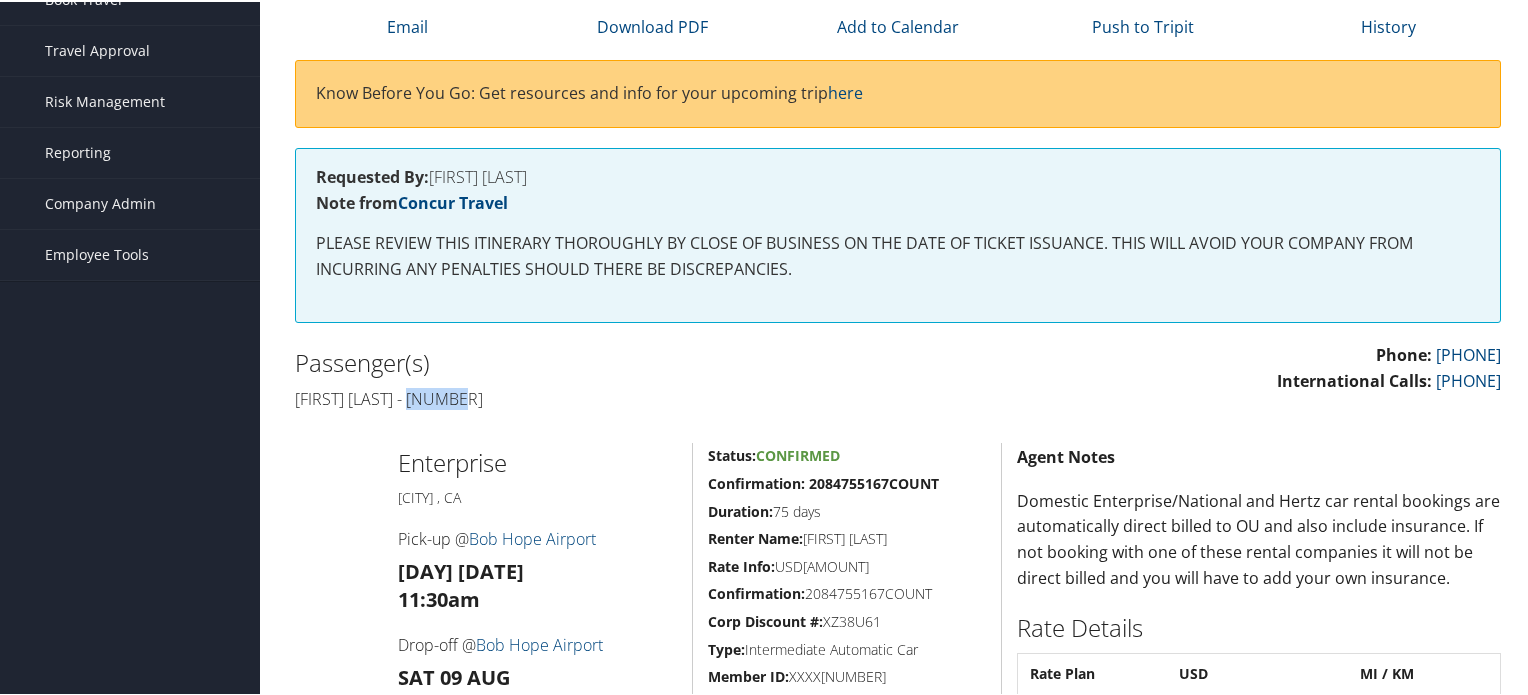 drag, startPoint x: 440, startPoint y: 409, endPoint x: 509, endPoint y: 404, distance: 69.18092 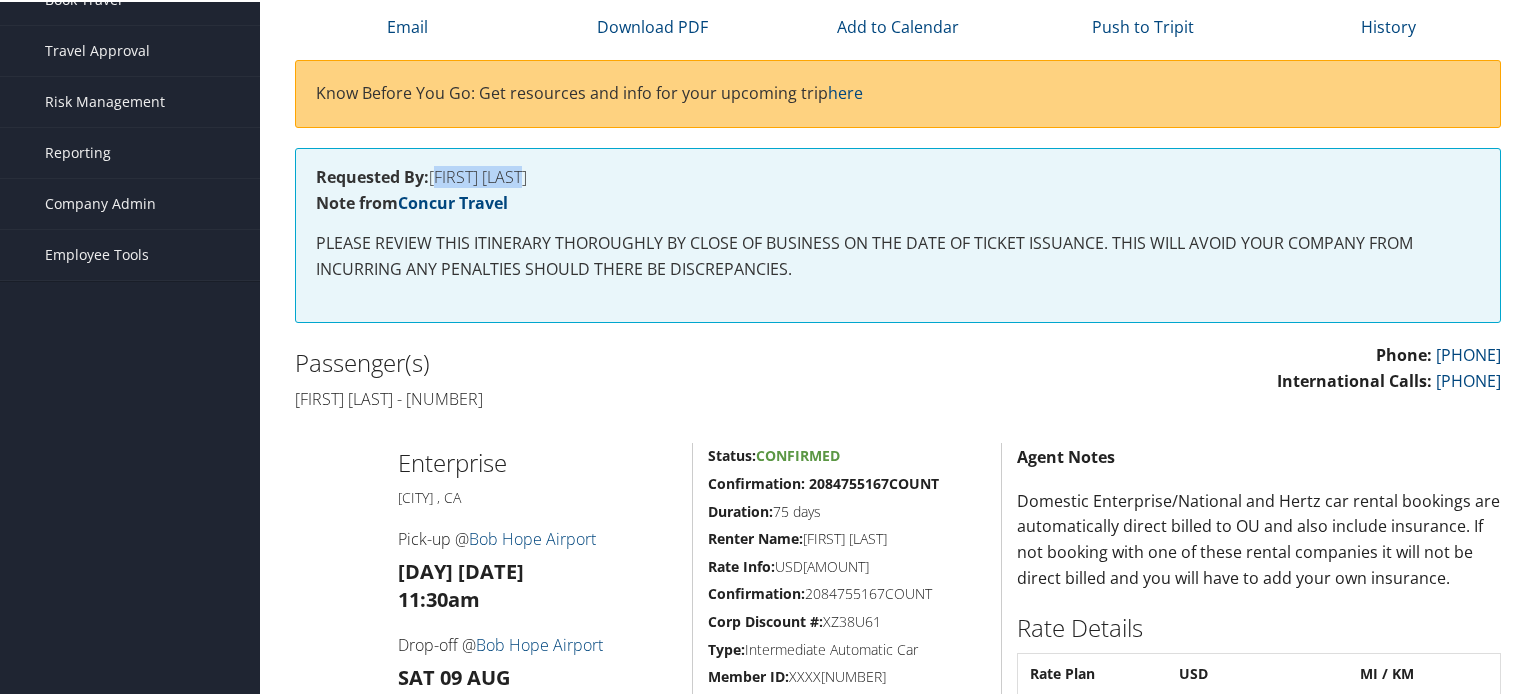 drag, startPoint x: 436, startPoint y: 186, endPoint x: 552, endPoint y: 181, distance: 116.10771 